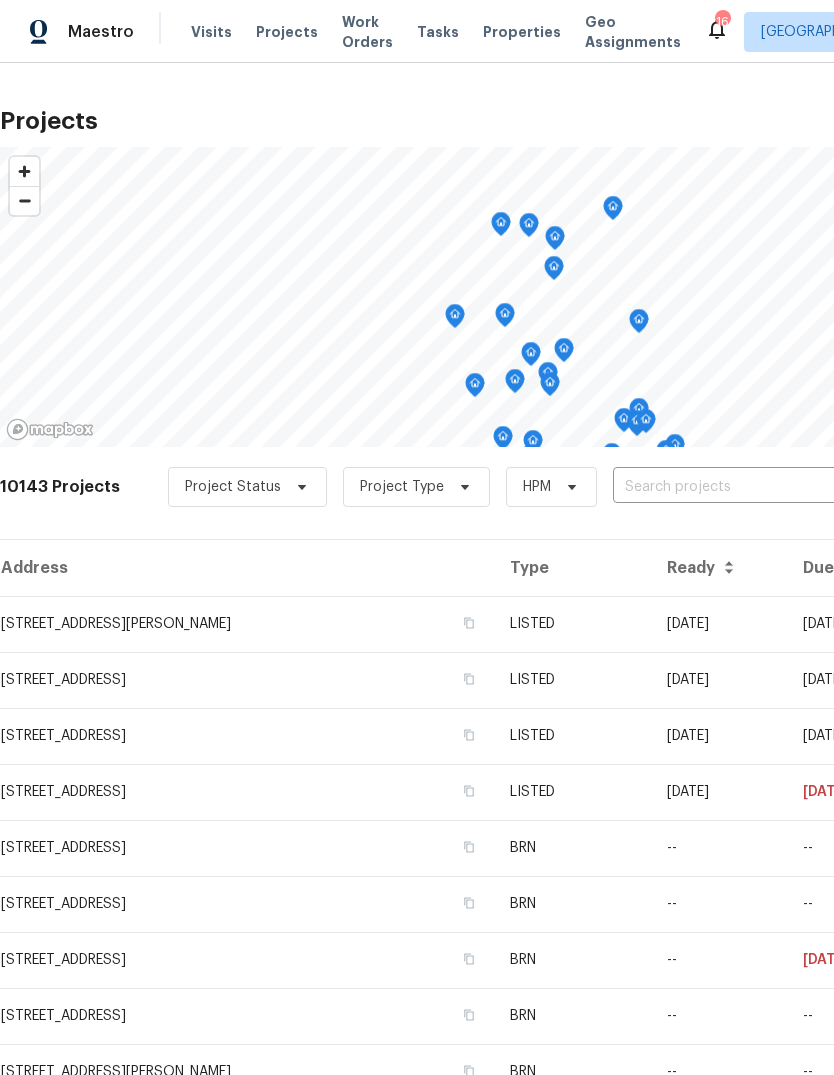 scroll, scrollTop: 0, scrollLeft: 0, axis: both 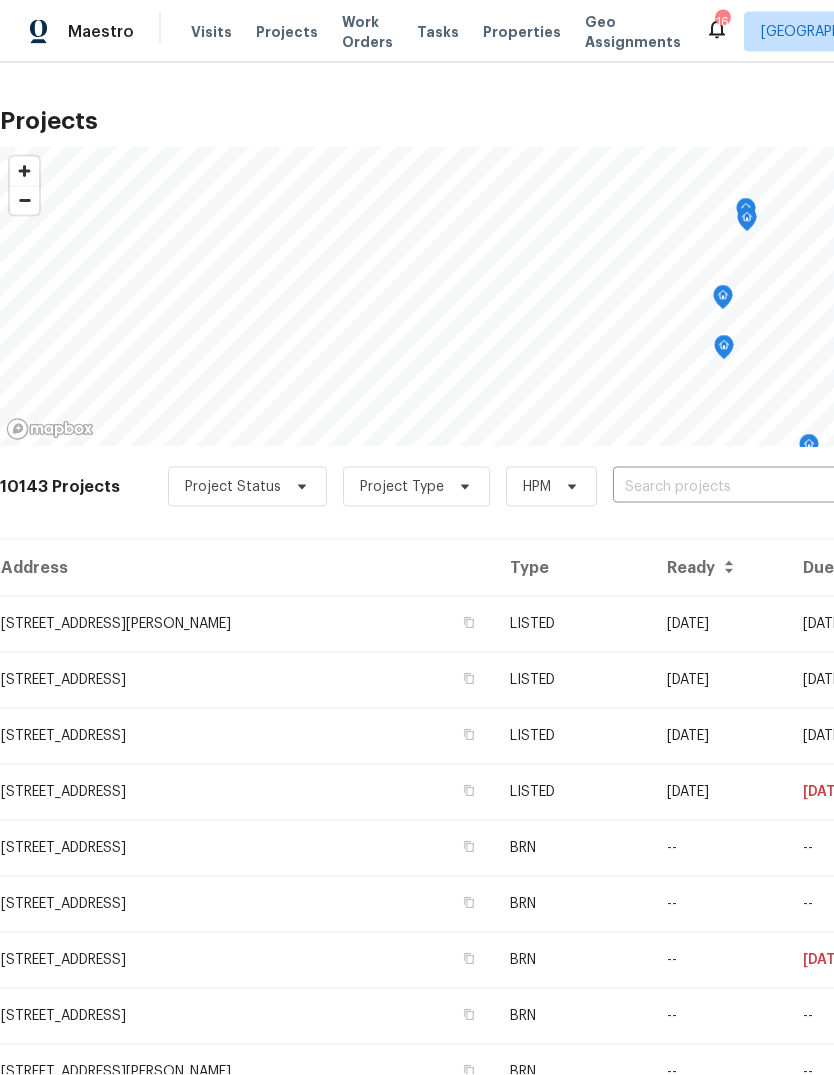 click on "Visits" at bounding box center (211, 32) 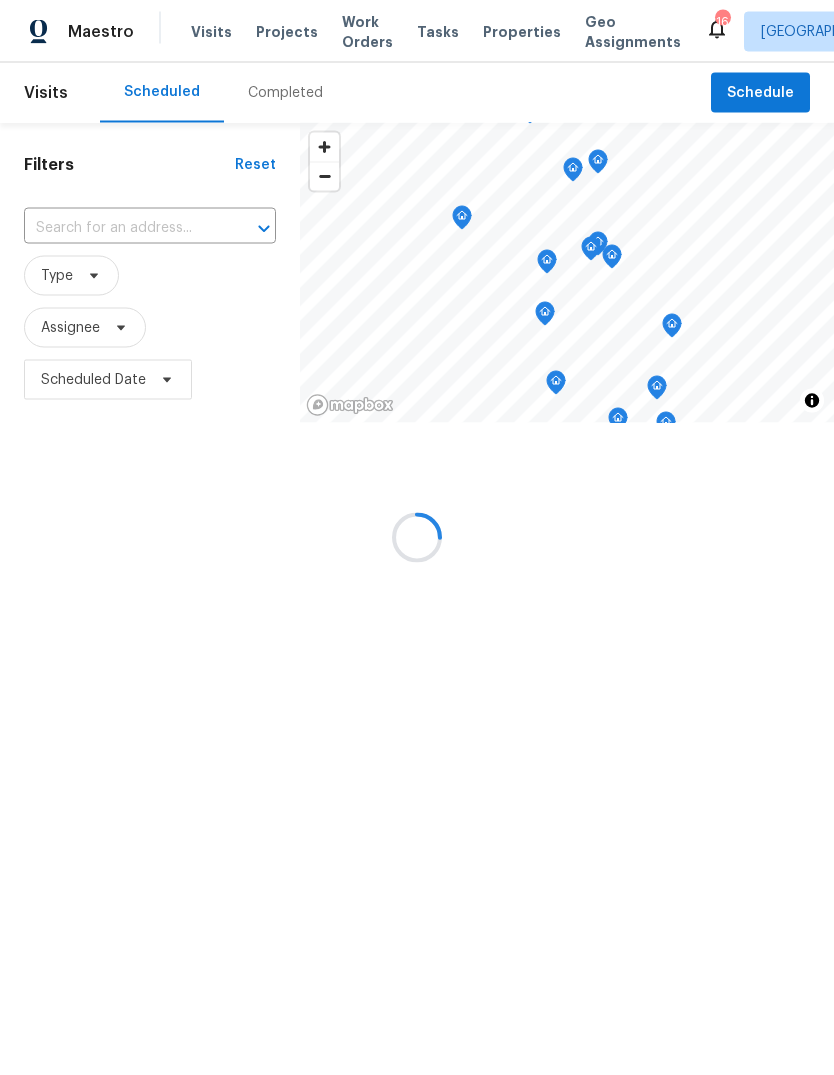 scroll, scrollTop: 0, scrollLeft: 0, axis: both 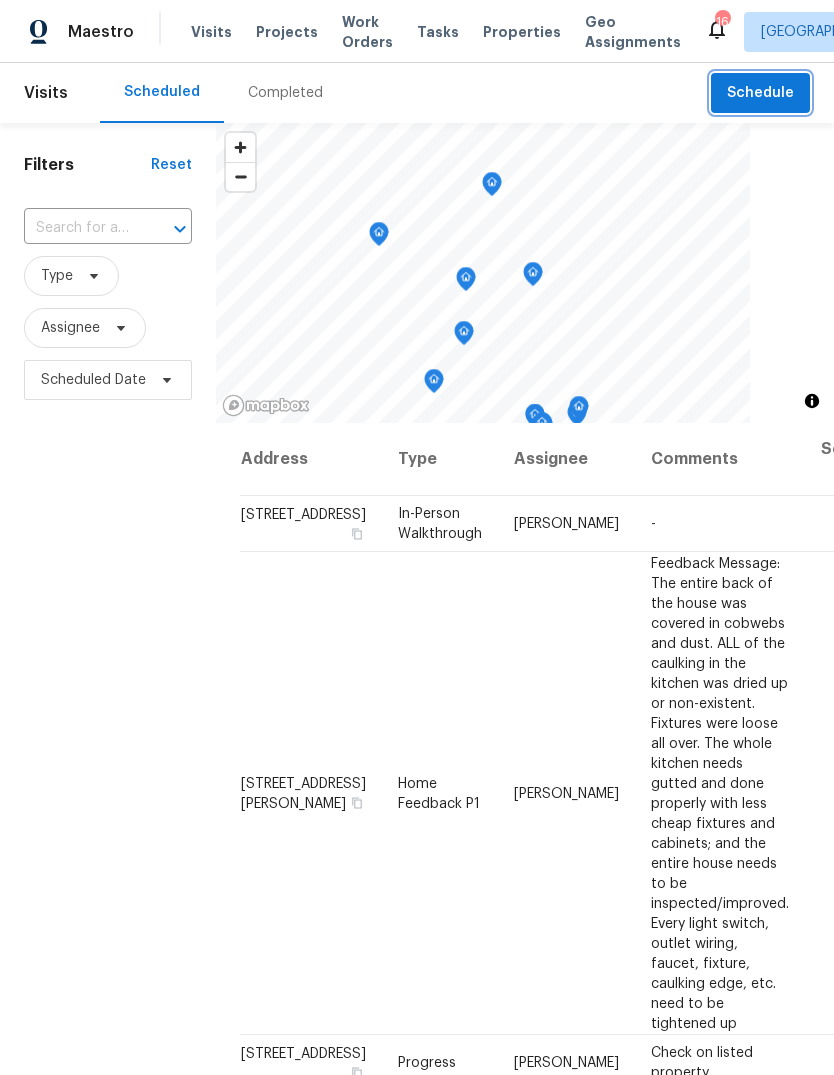 click on "Schedule" at bounding box center (760, 93) 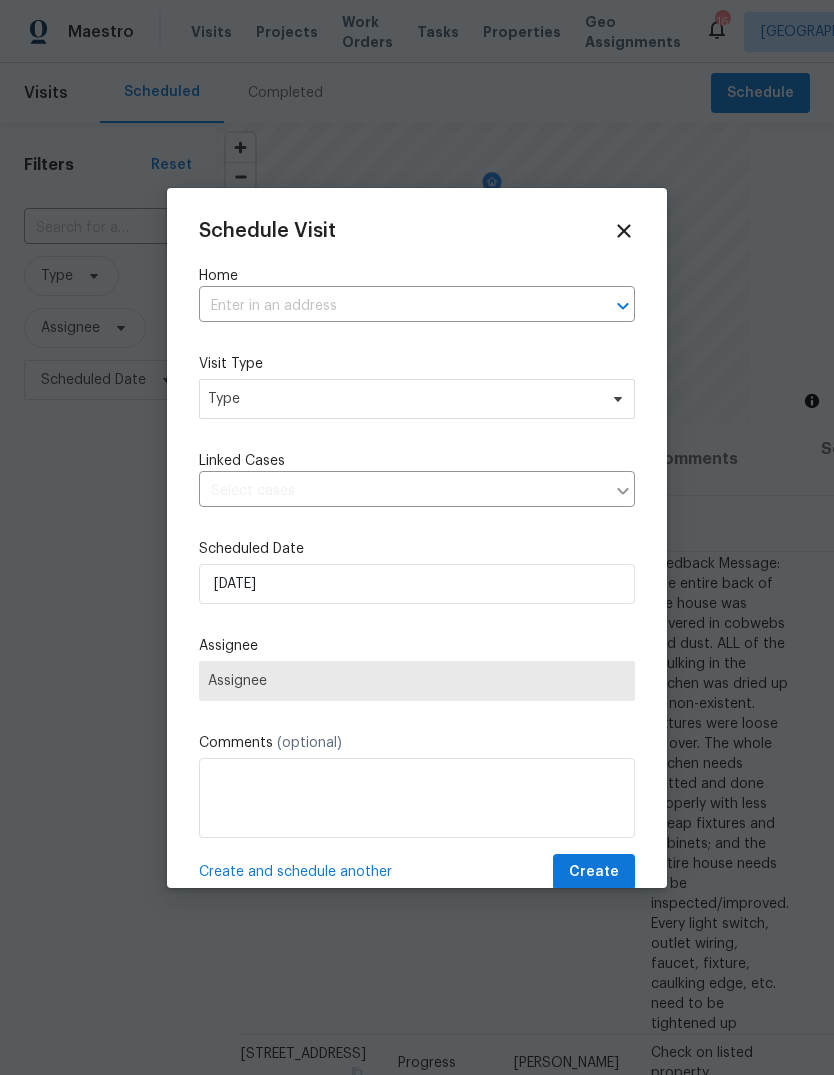 click at bounding box center (389, 306) 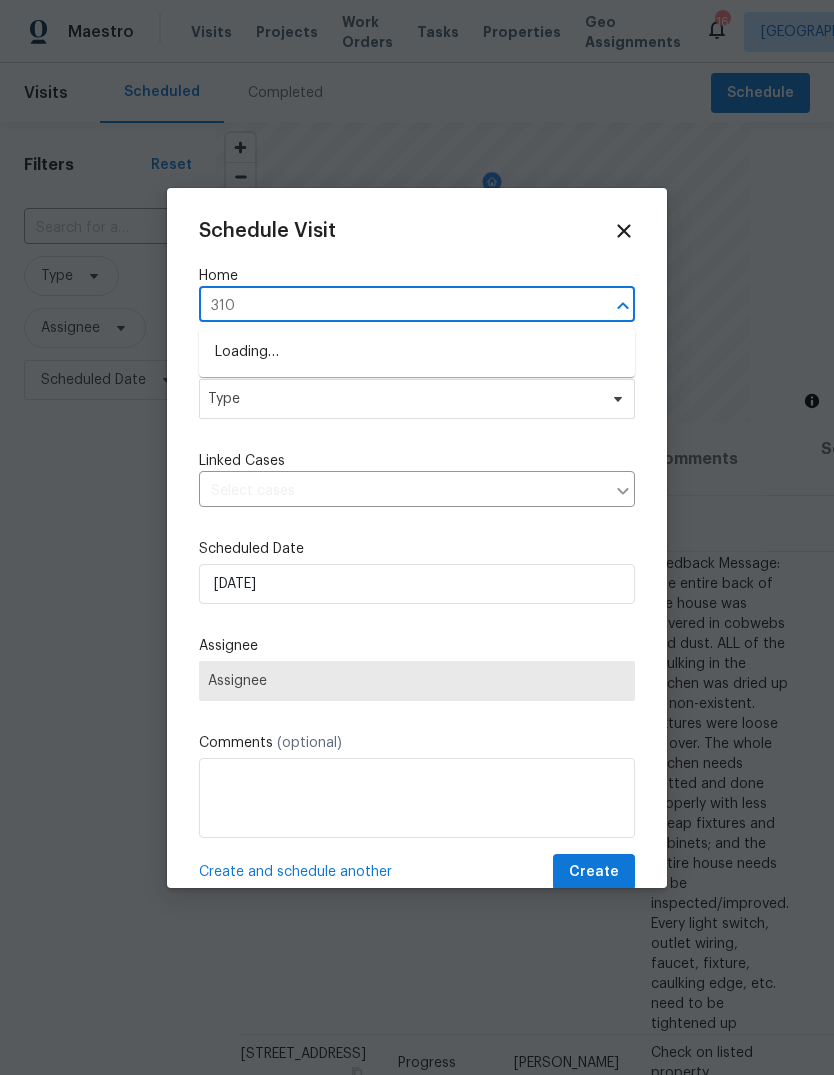 type on "3100" 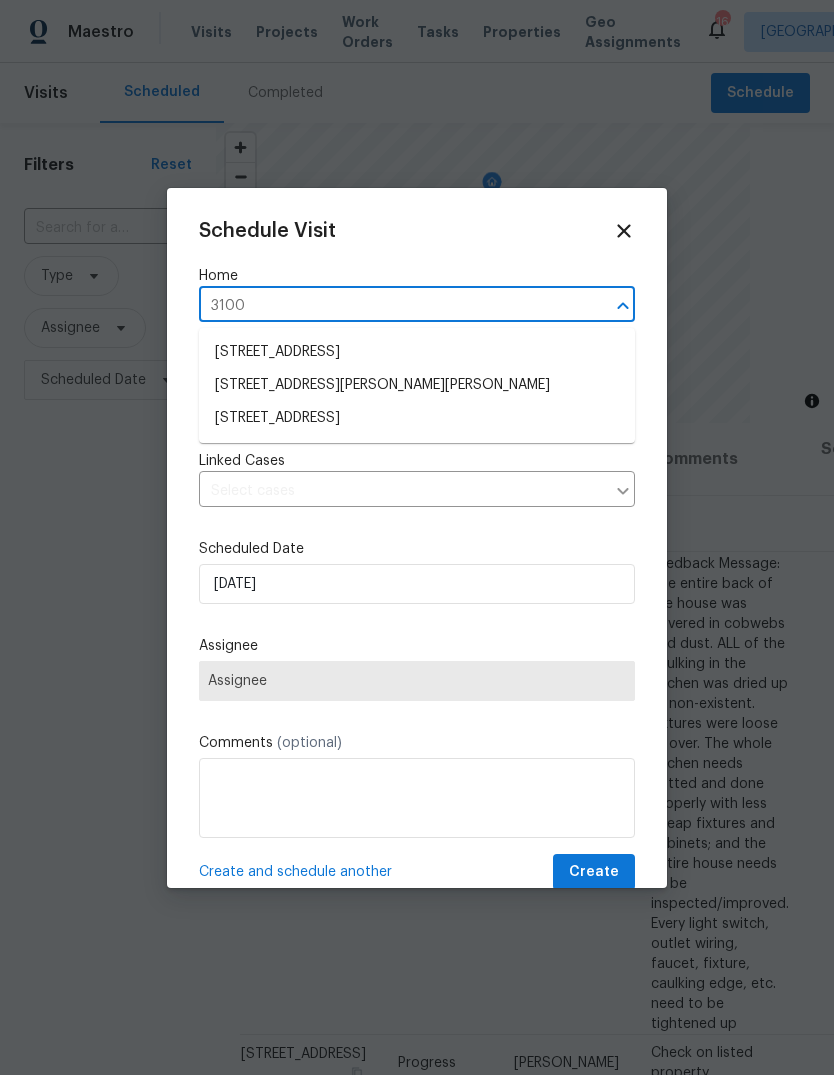 click on "[STREET_ADDRESS]" at bounding box center [417, 418] 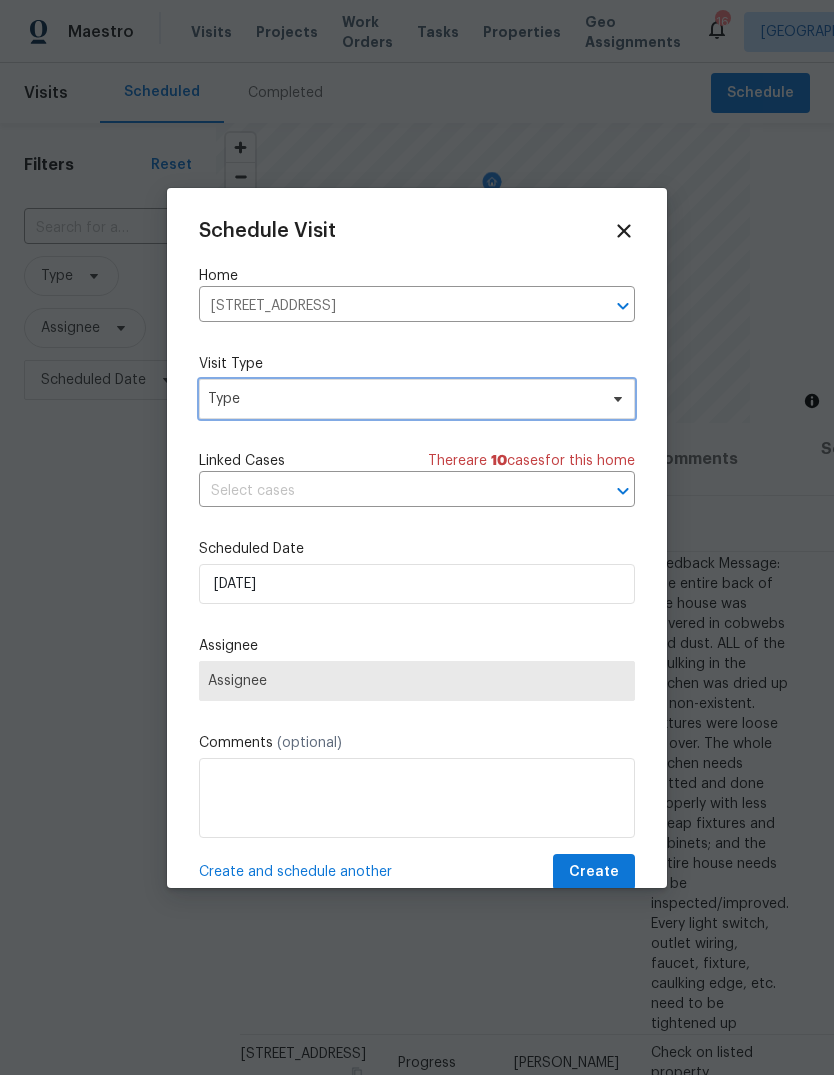 click on "Type" at bounding box center (417, 399) 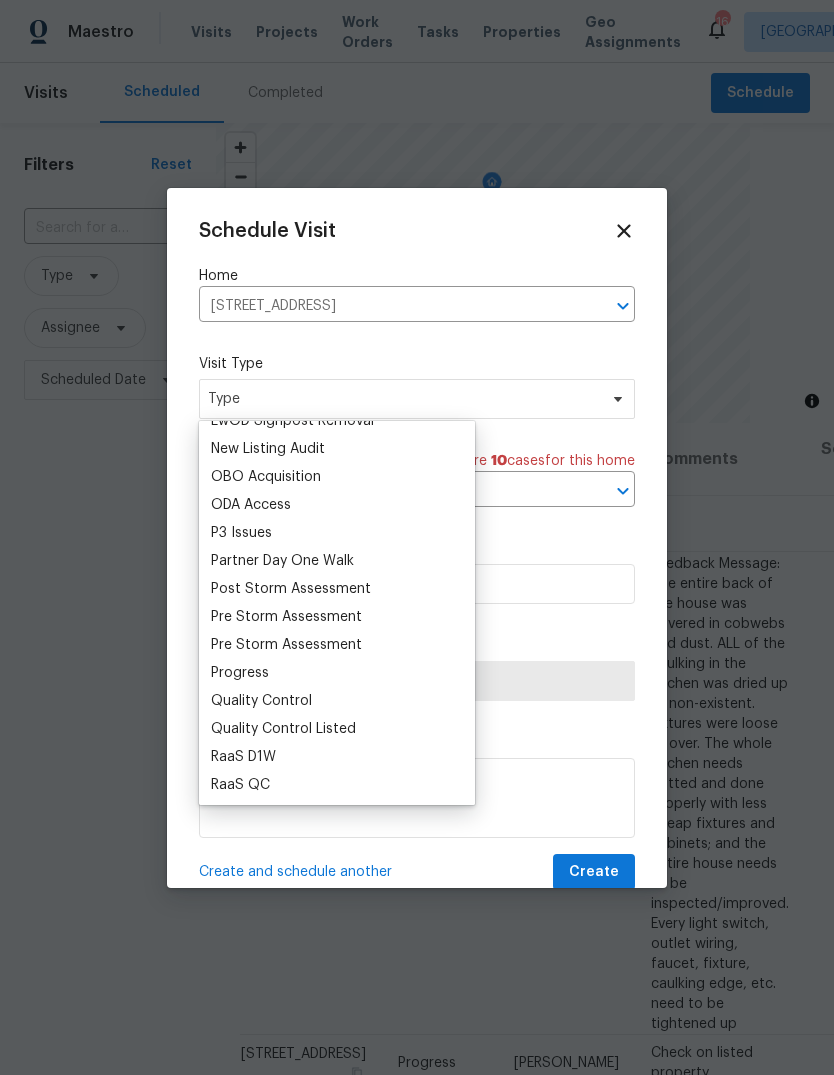 scroll, scrollTop: 1209, scrollLeft: 0, axis: vertical 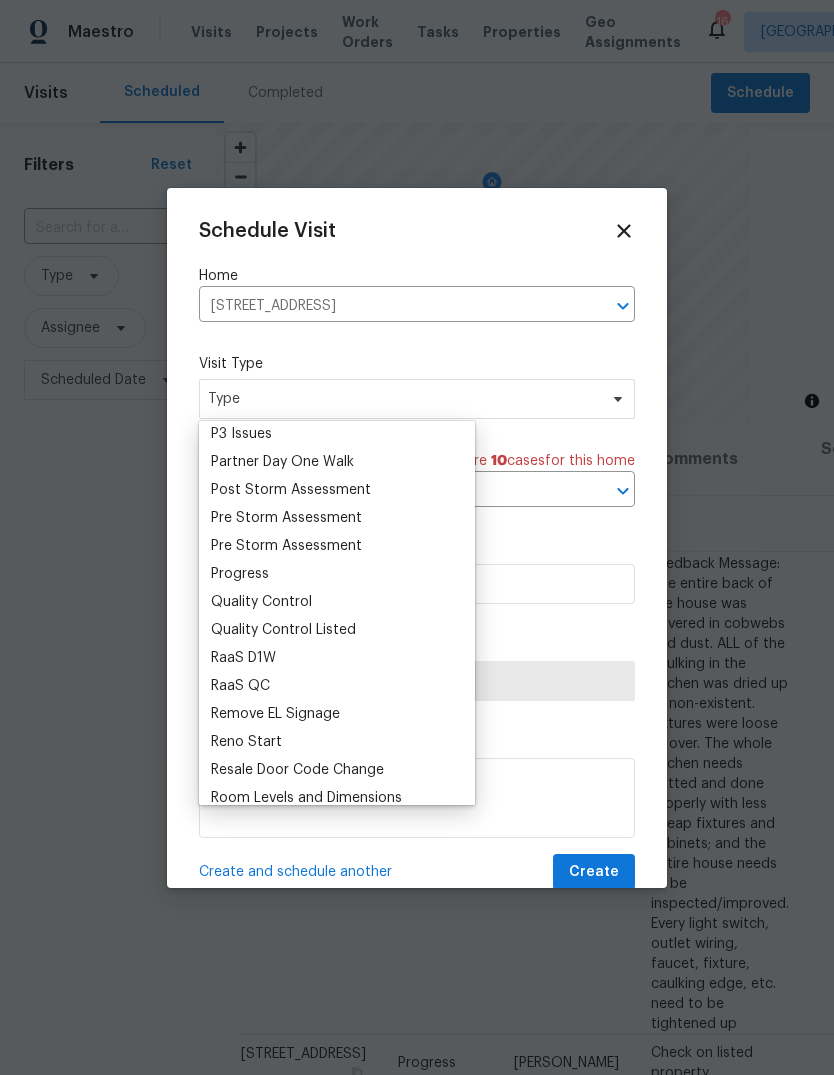 click on "Progress" at bounding box center [240, 574] 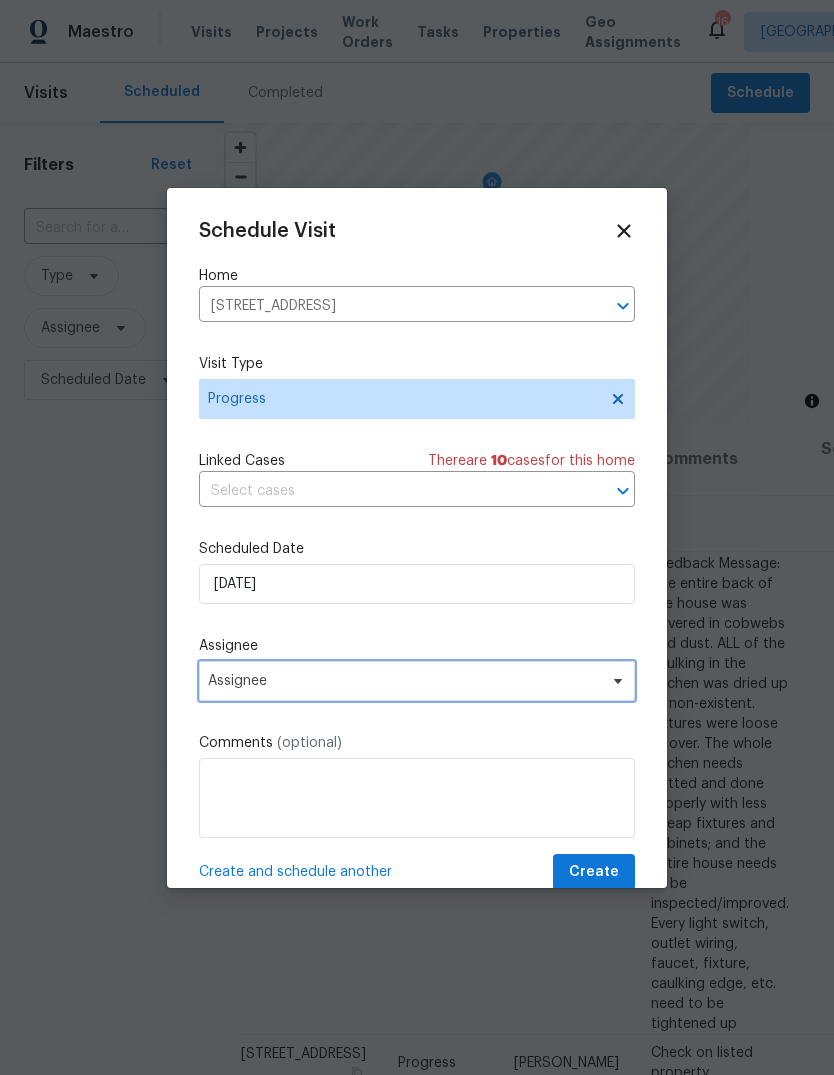 click on "Assignee" at bounding box center [404, 681] 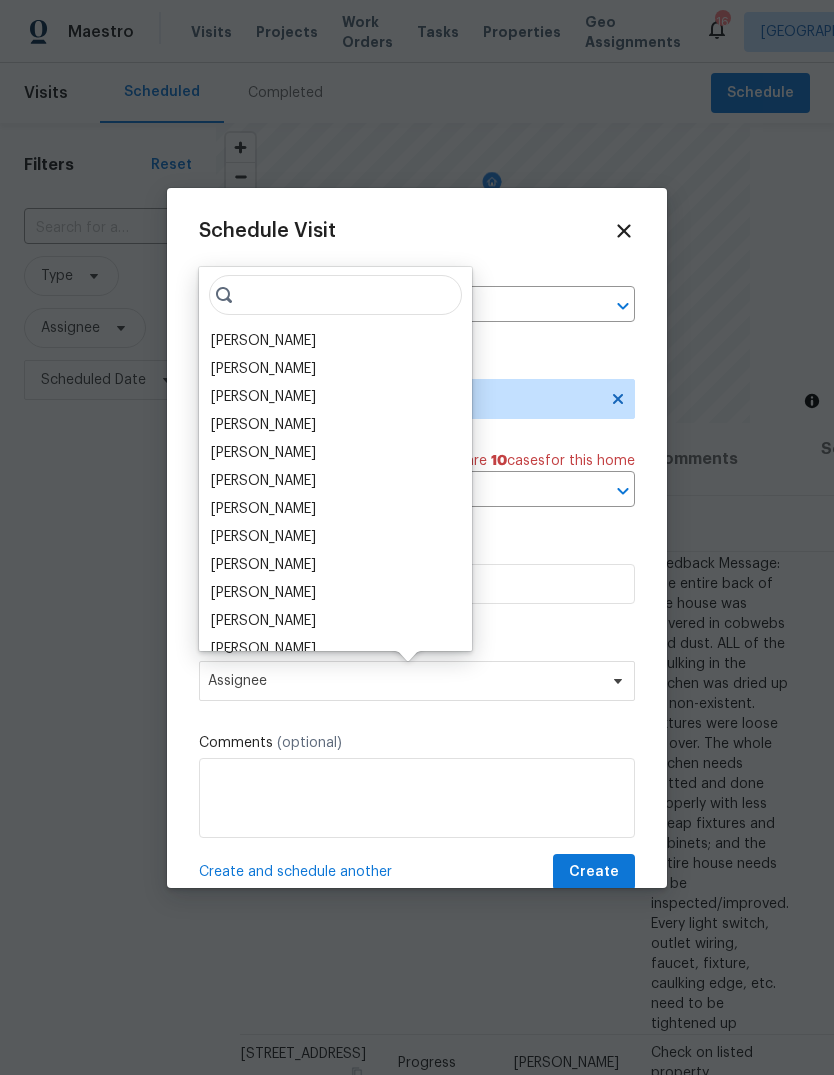 click on "[PERSON_NAME]" at bounding box center [263, 341] 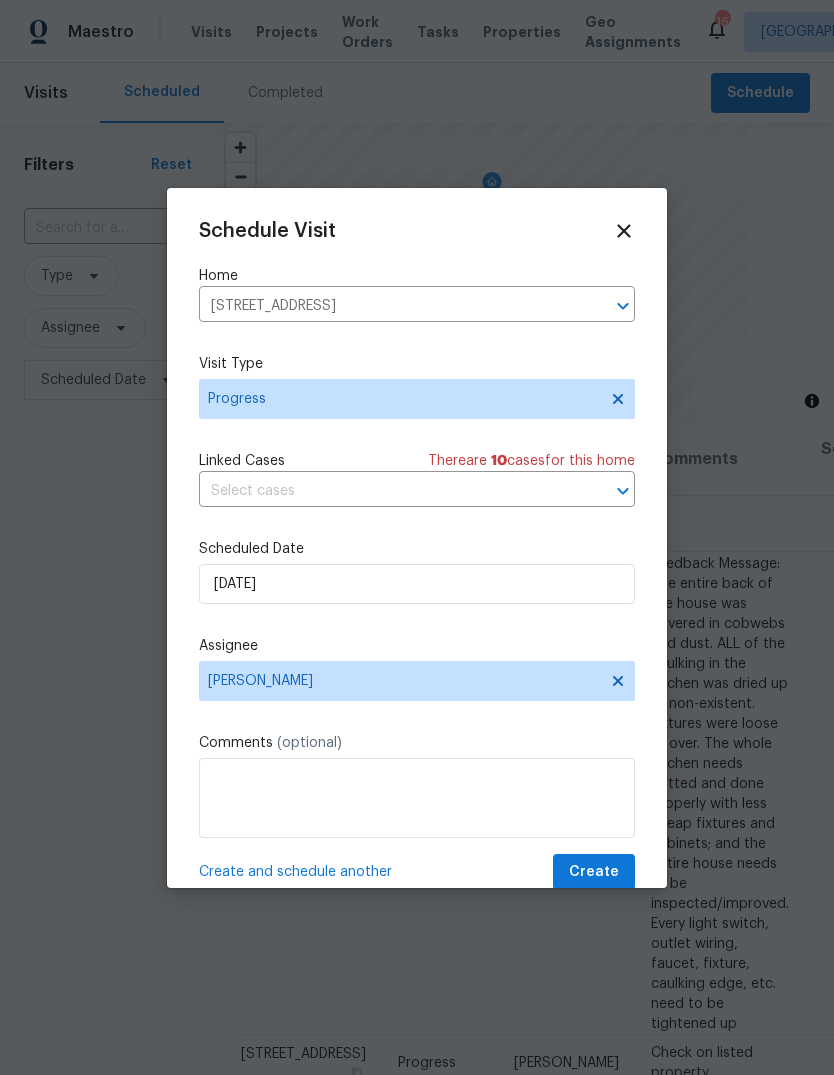 click on "Create and schedule another" at bounding box center [295, 872] 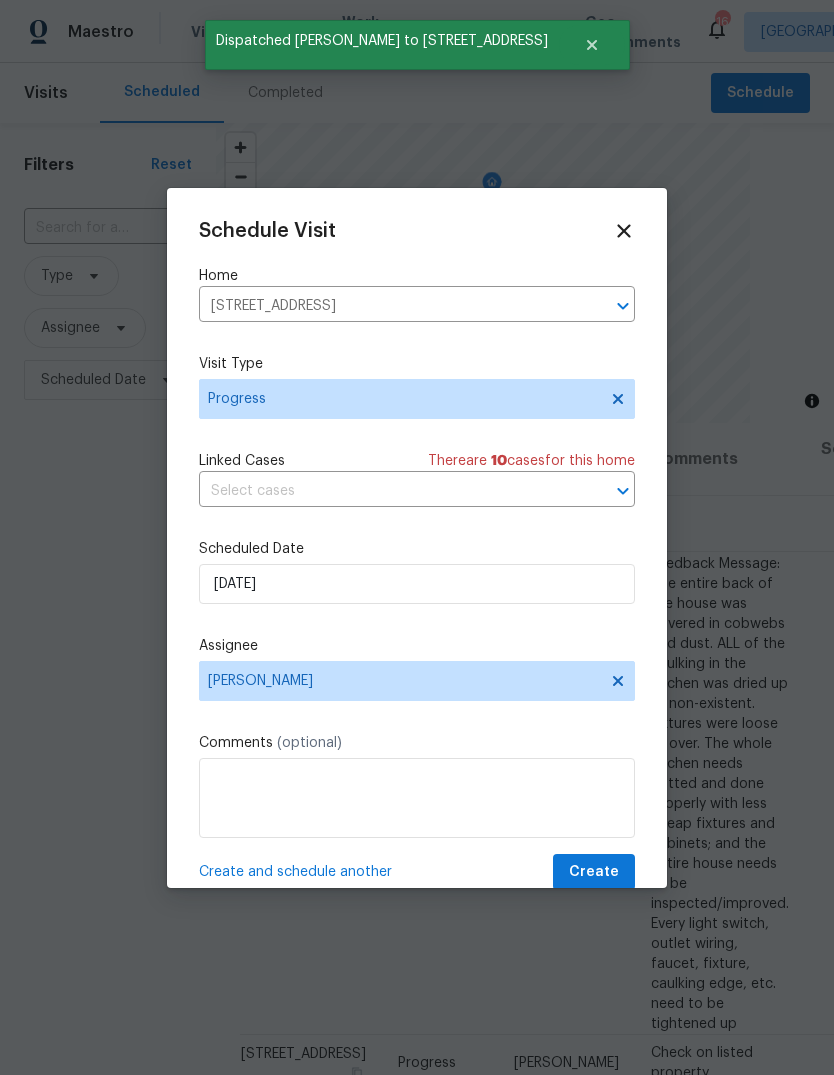 click 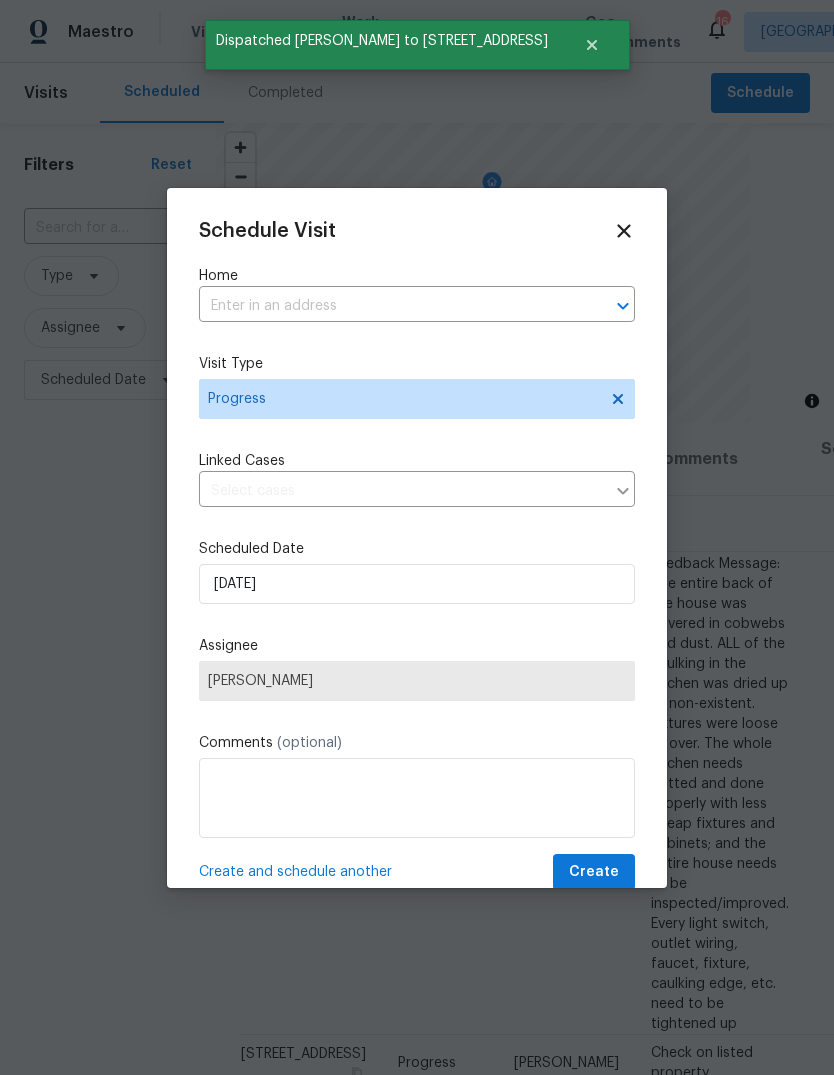 click at bounding box center (389, 306) 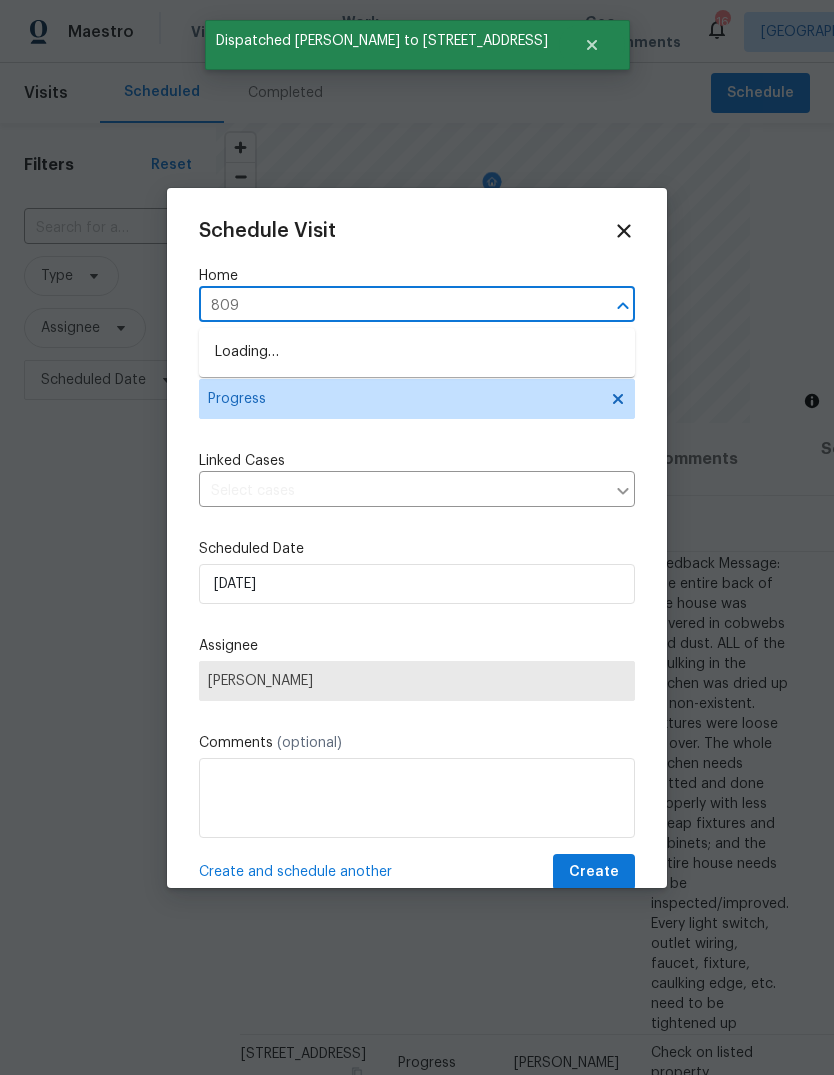 type on "8090" 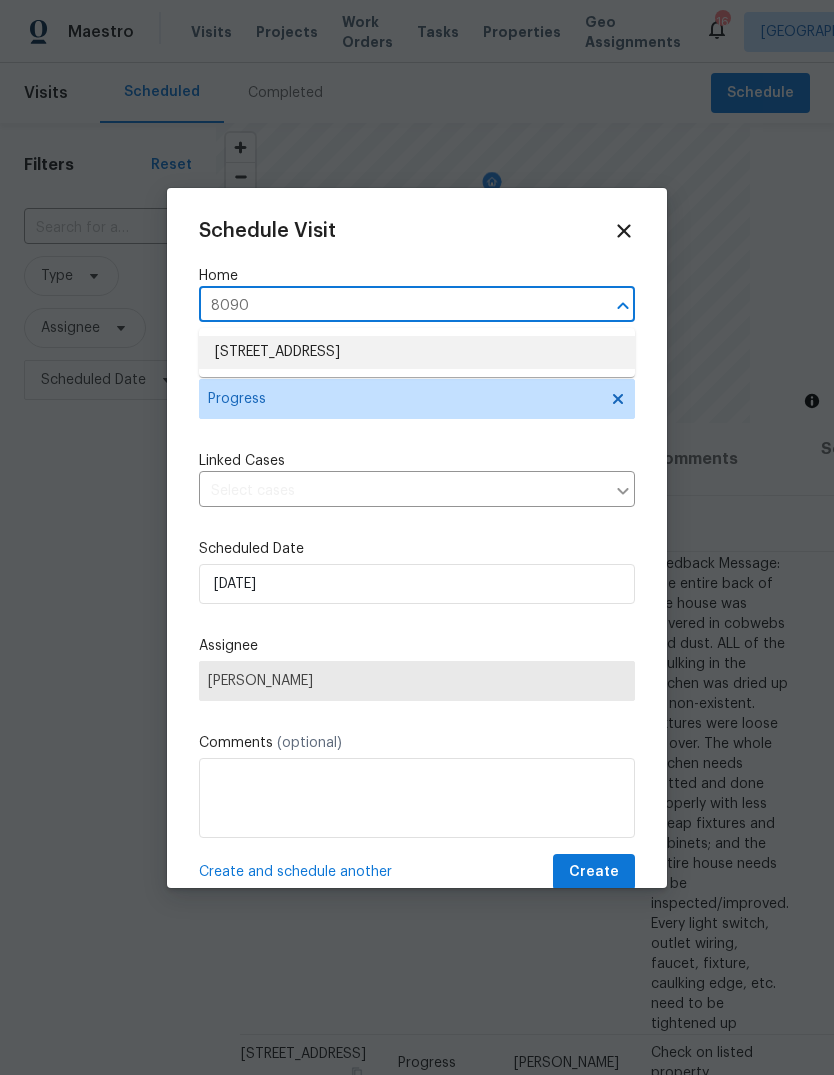 click on "[STREET_ADDRESS]" at bounding box center (417, 352) 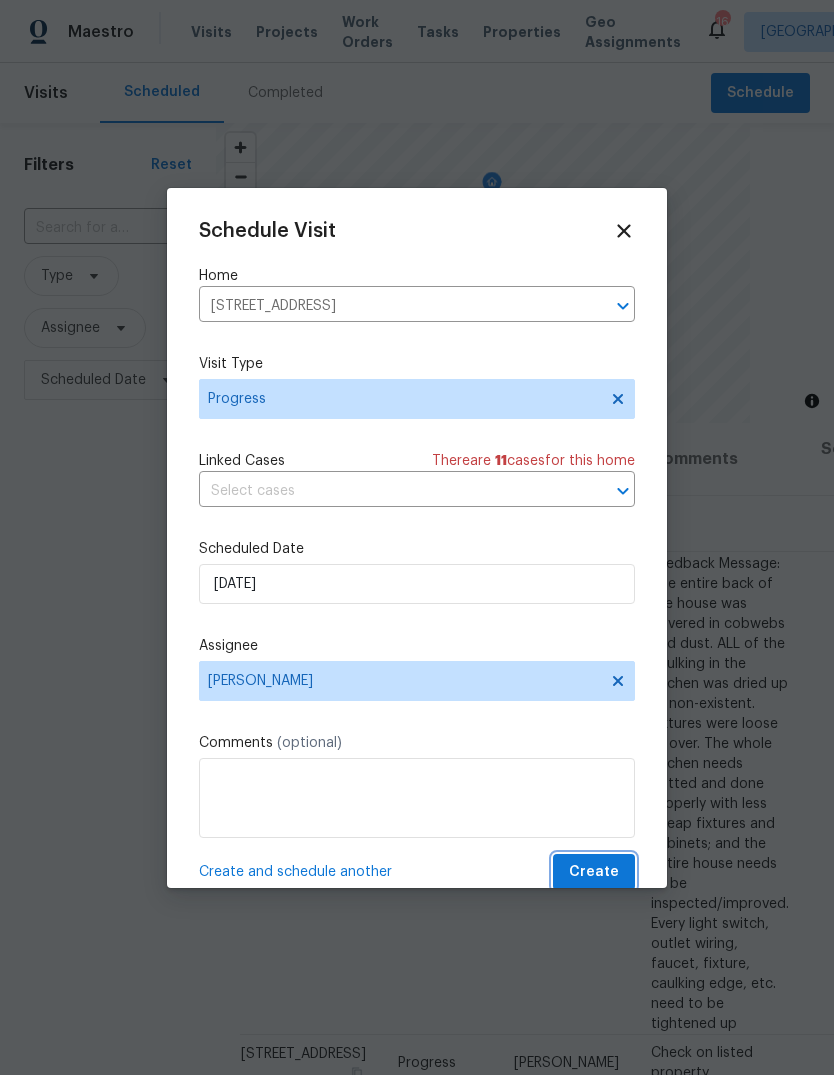 click on "Create" at bounding box center (594, 872) 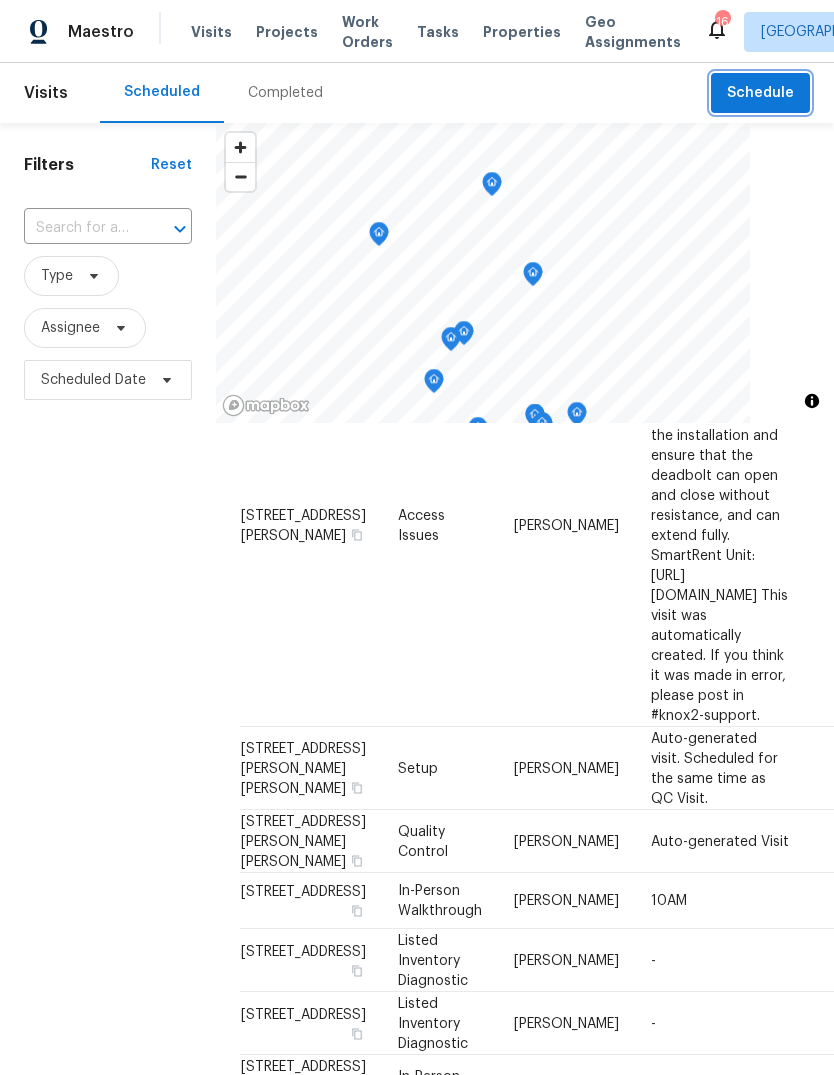 scroll, scrollTop: 1762, scrollLeft: 0, axis: vertical 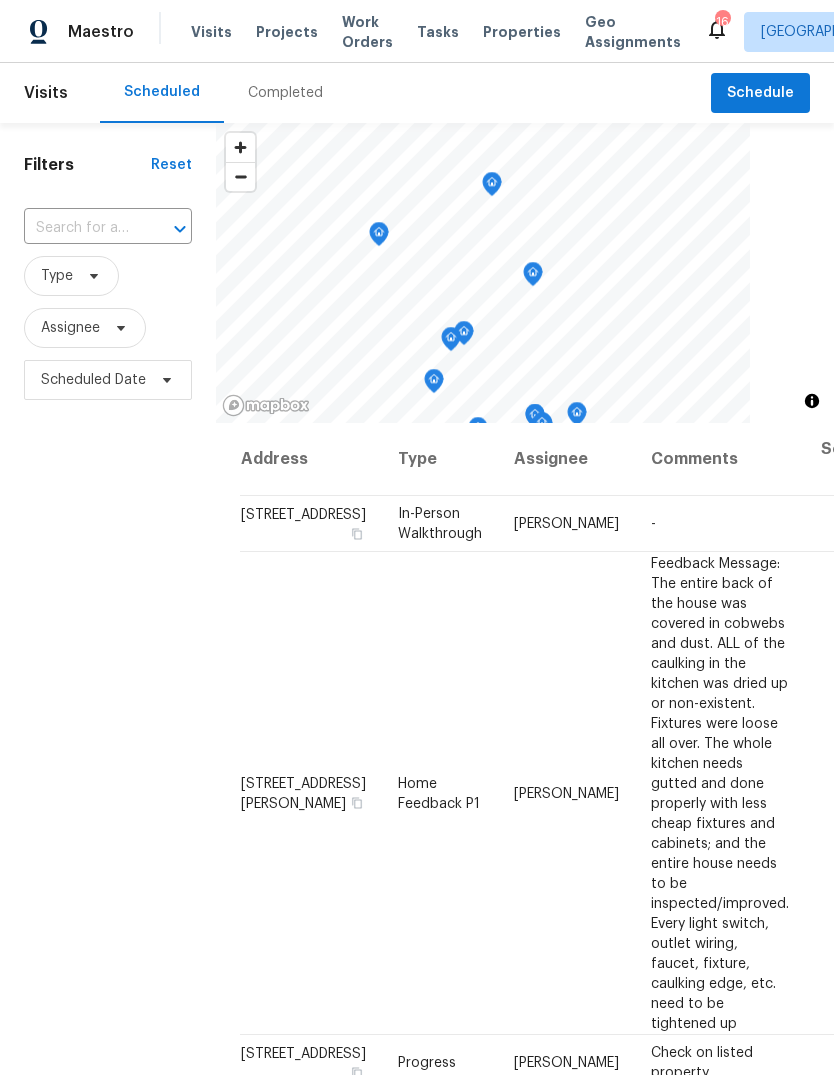 click on "Completed" at bounding box center (285, 93) 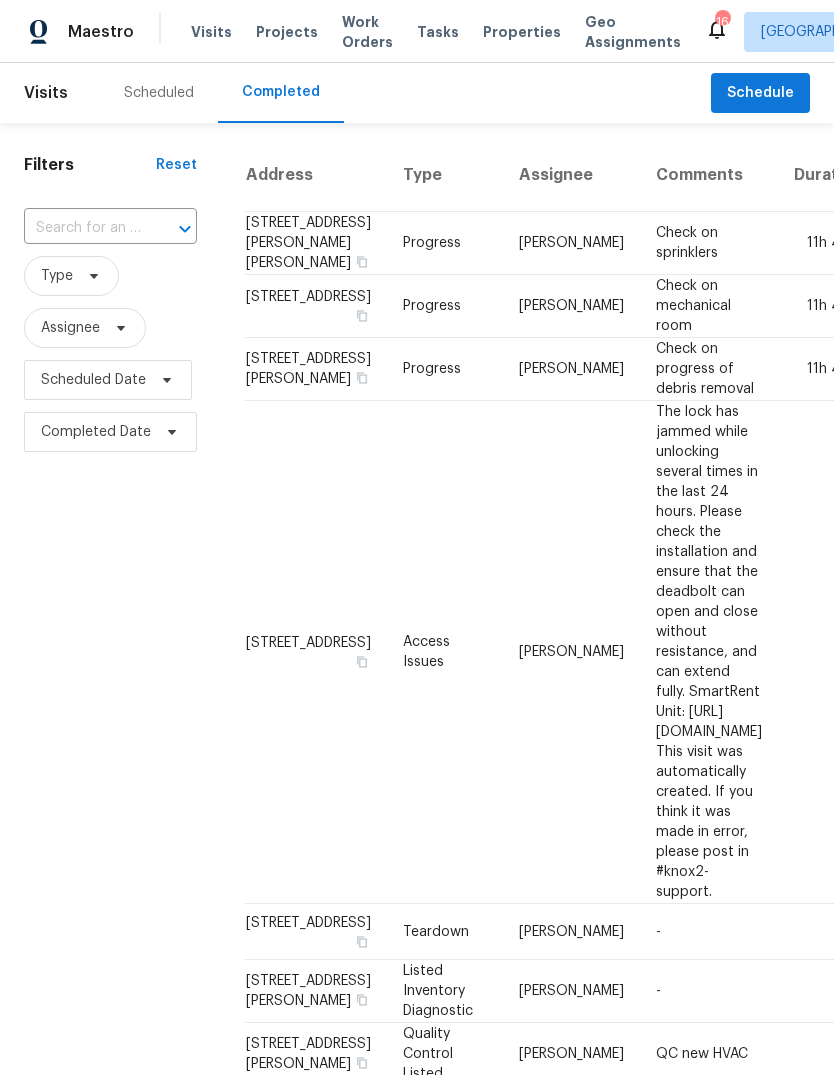 click at bounding box center (82, 228) 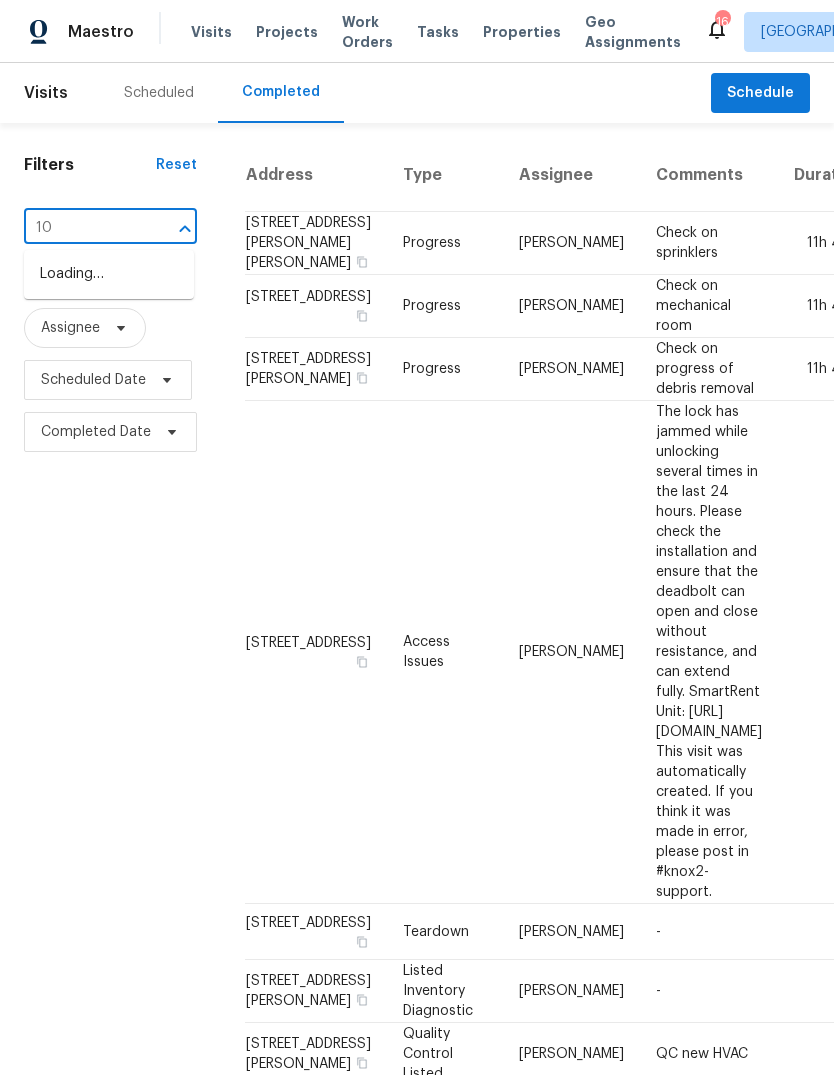 type on "1" 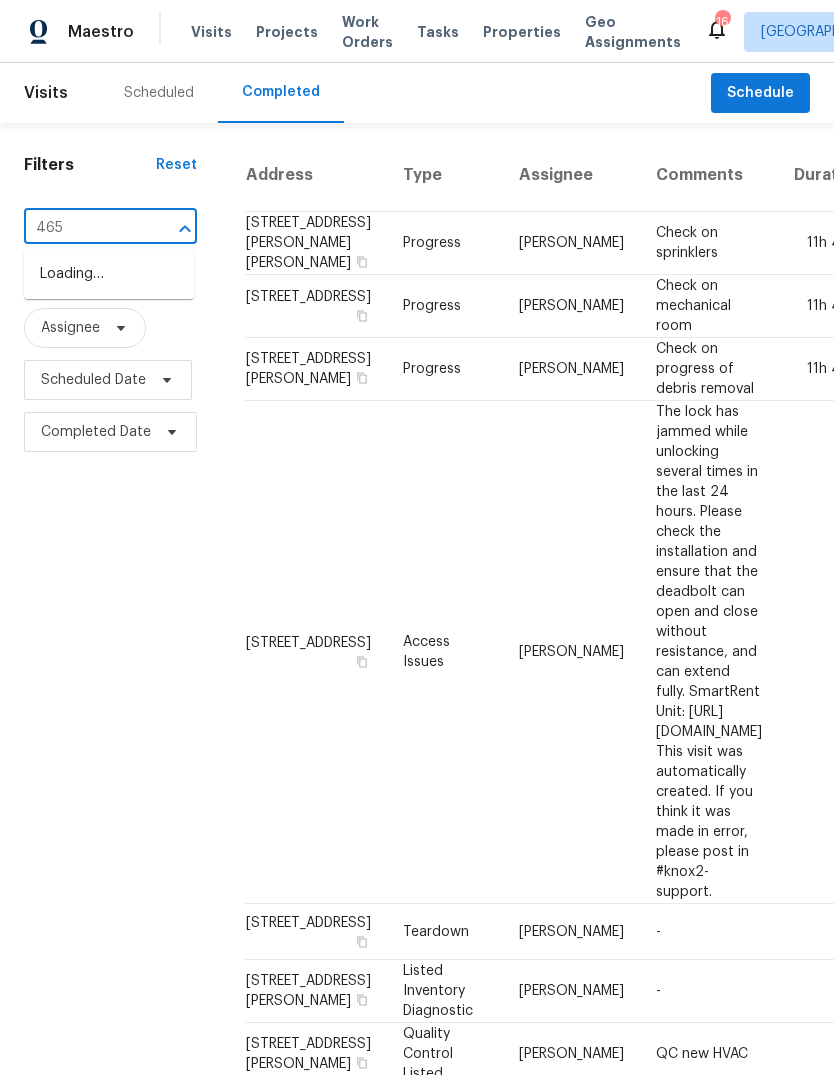 type on "4658" 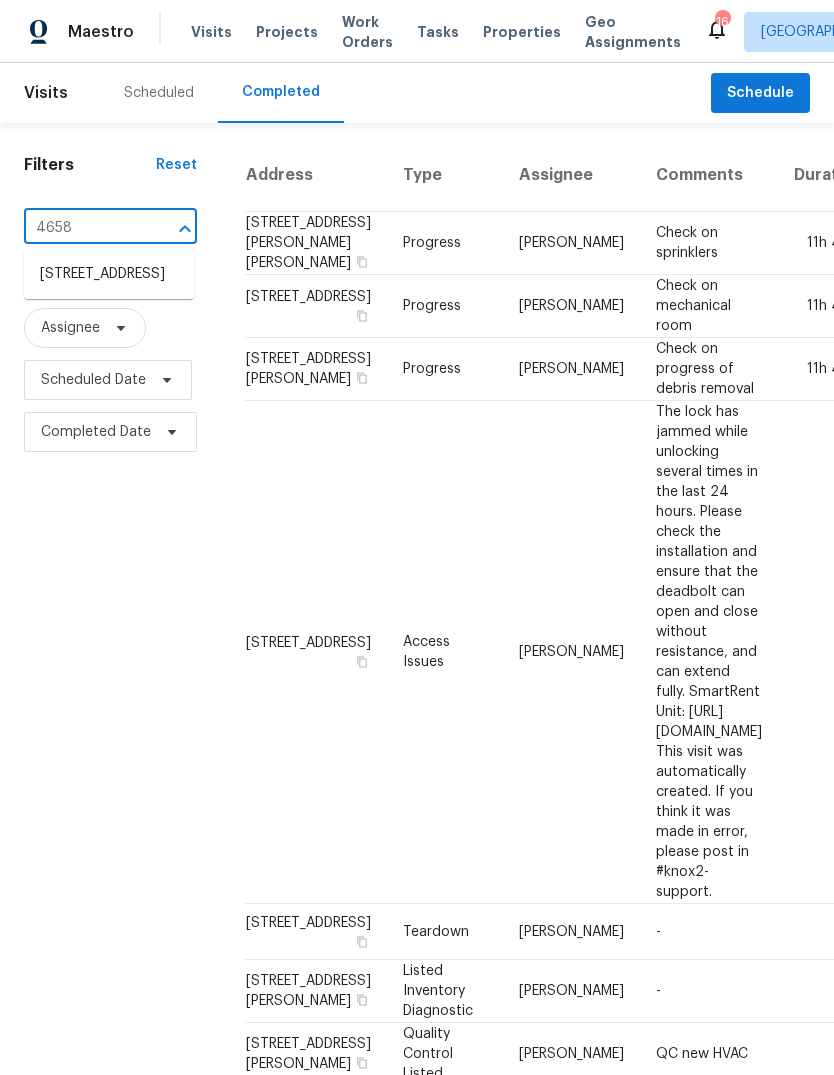click on "[STREET_ADDRESS]" at bounding box center (109, 274) 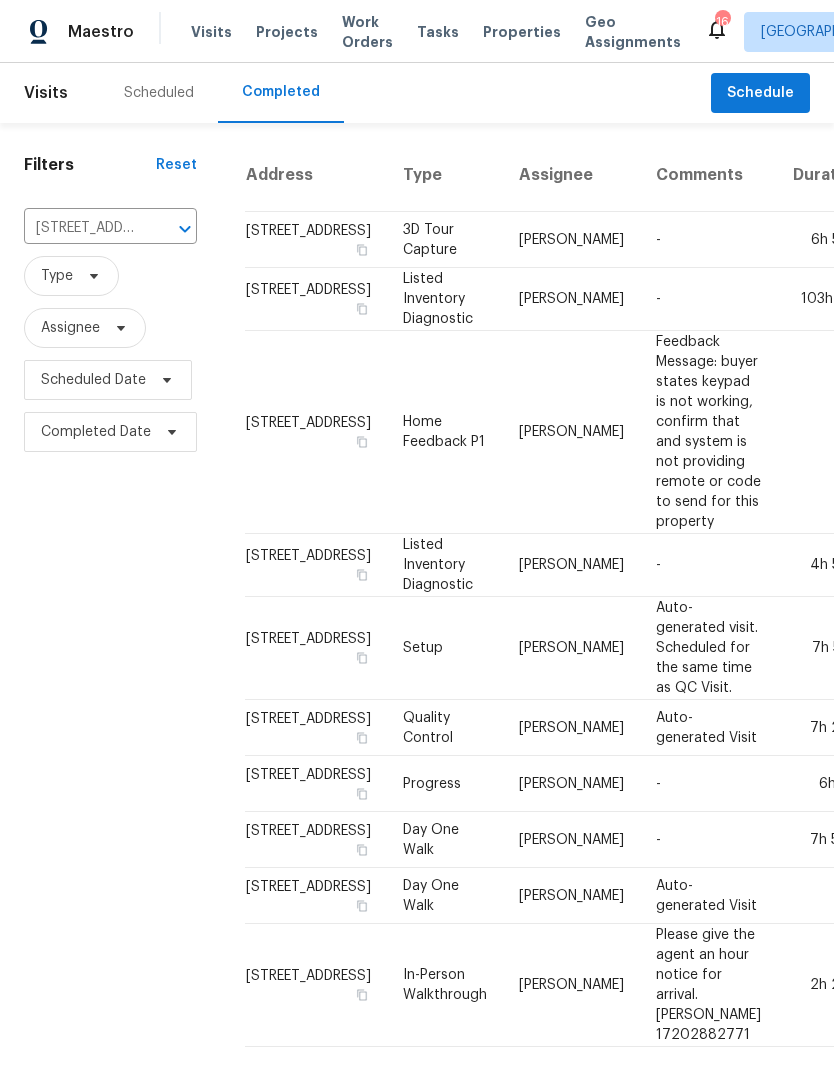 click on "[PERSON_NAME]" at bounding box center [571, 299] 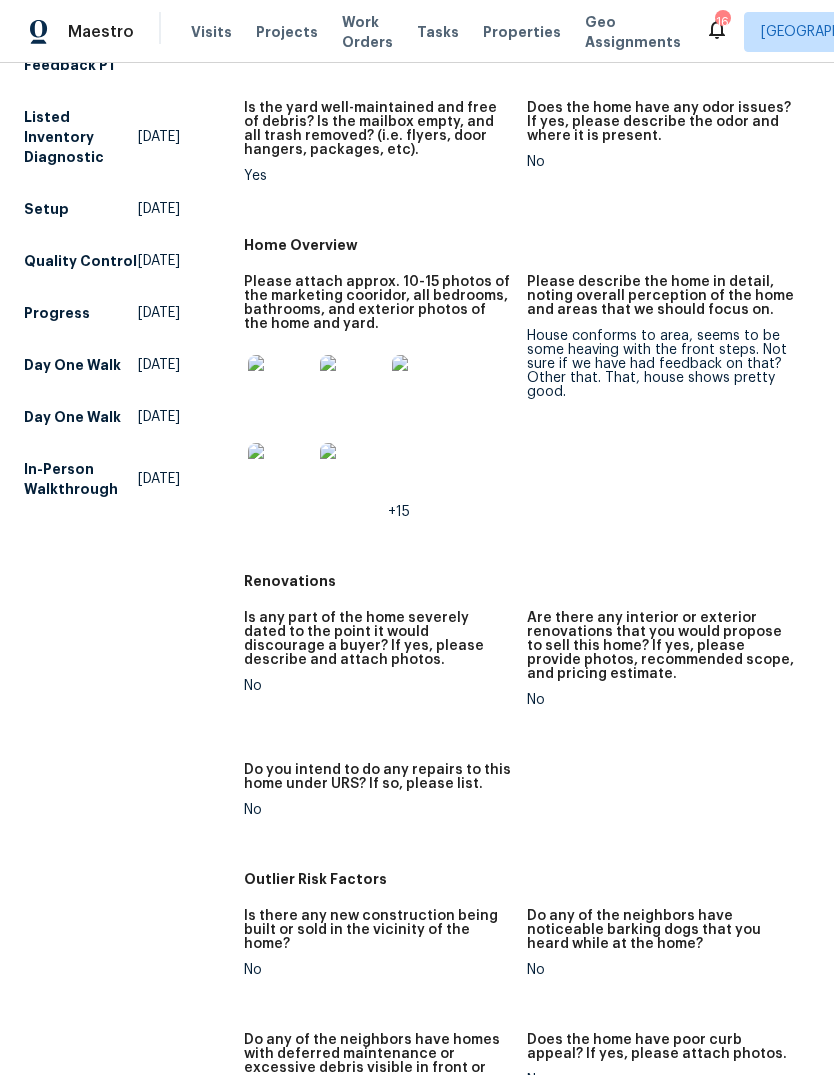 scroll, scrollTop: 360, scrollLeft: 0, axis: vertical 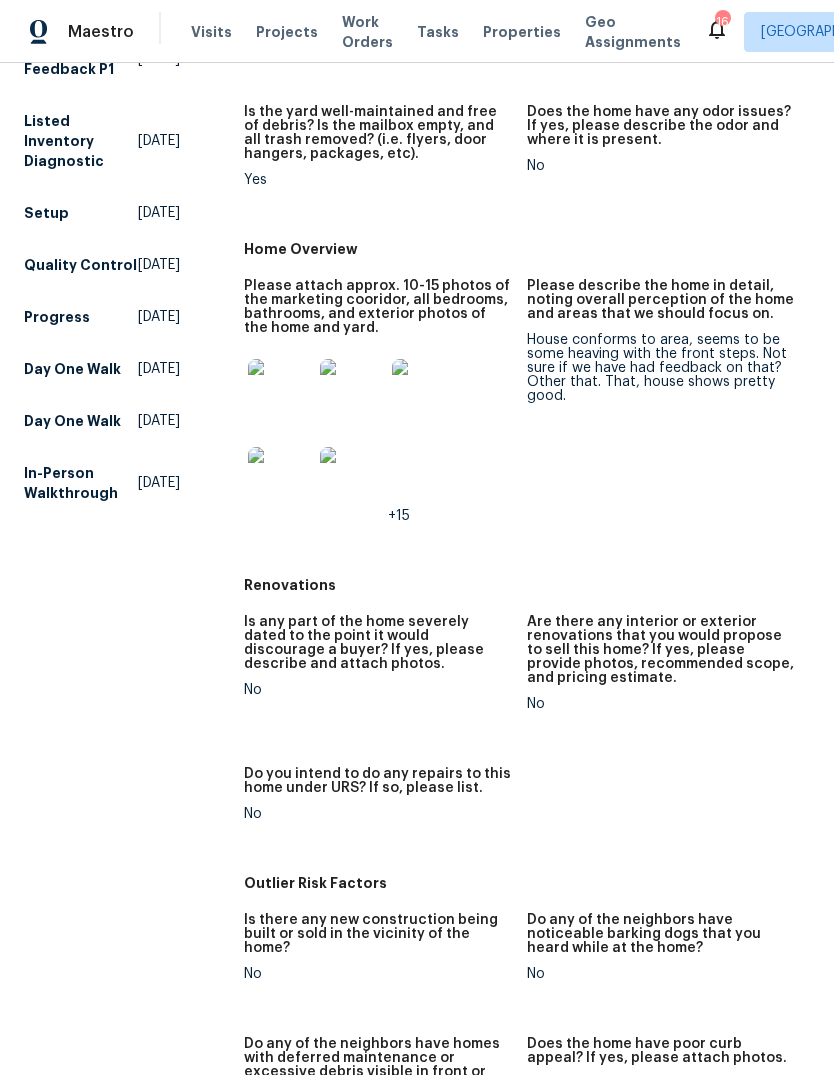 click at bounding box center [280, 391] 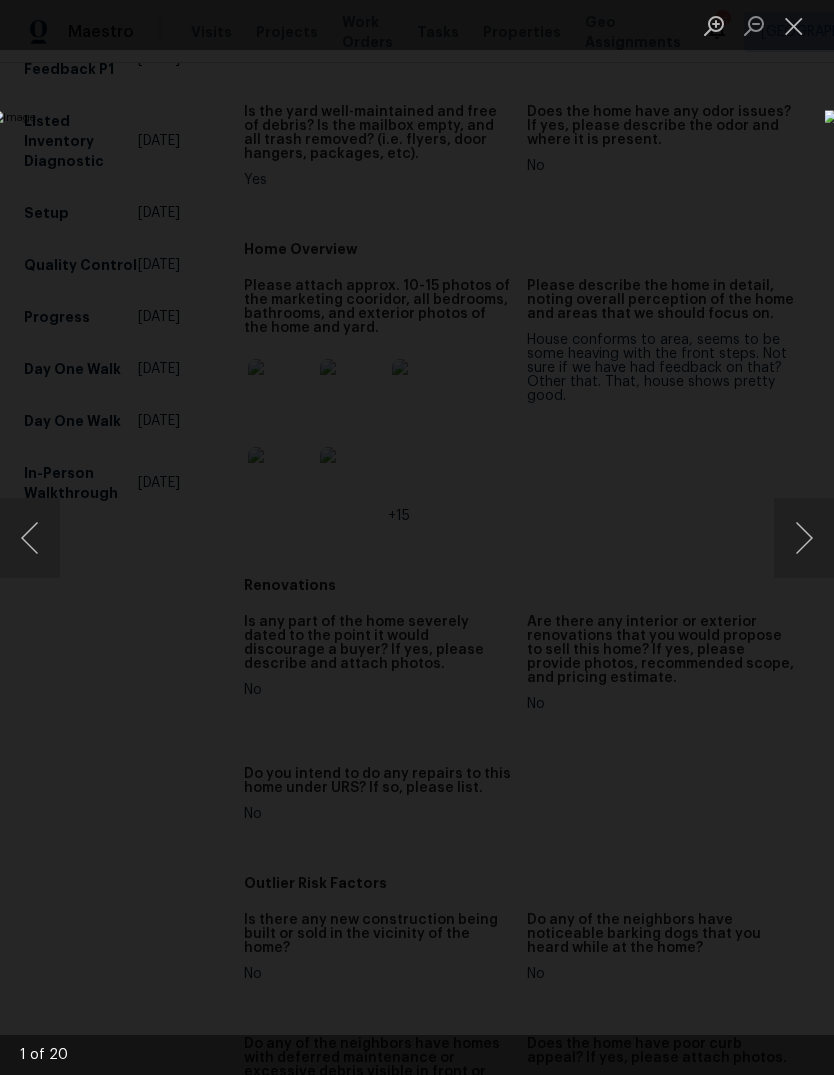 click at bounding box center (804, 538) 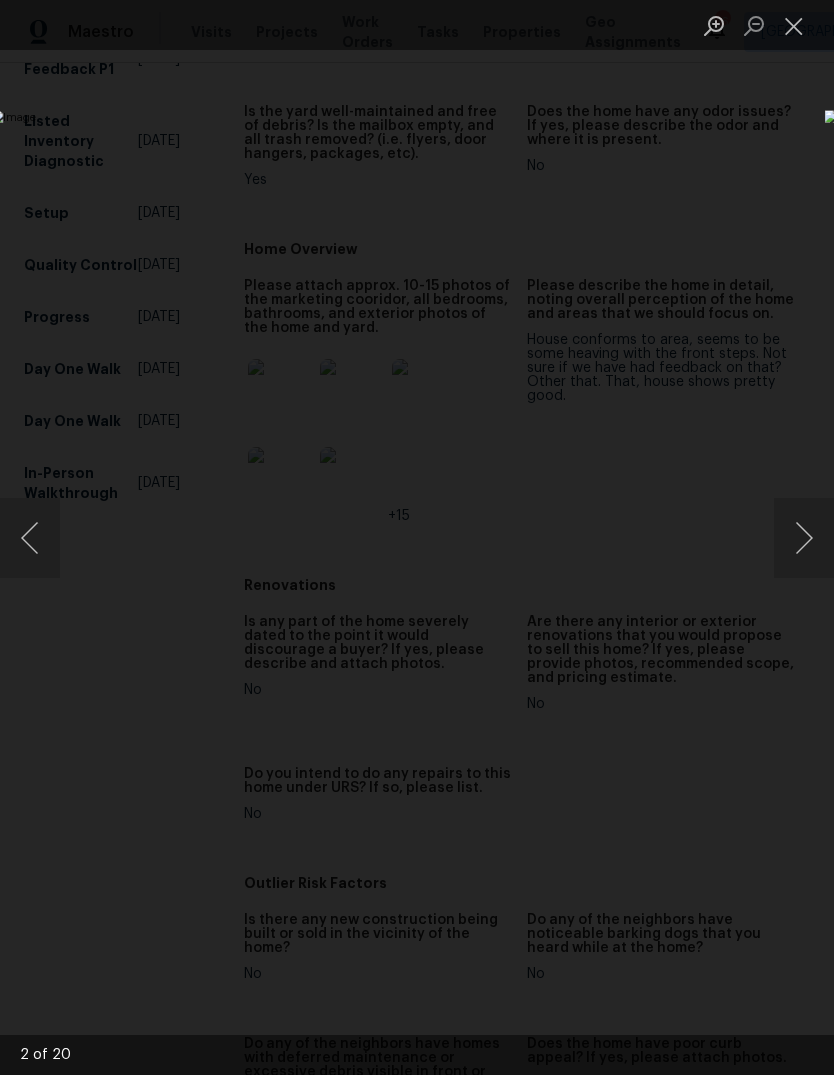 click at bounding box center [804, 538] 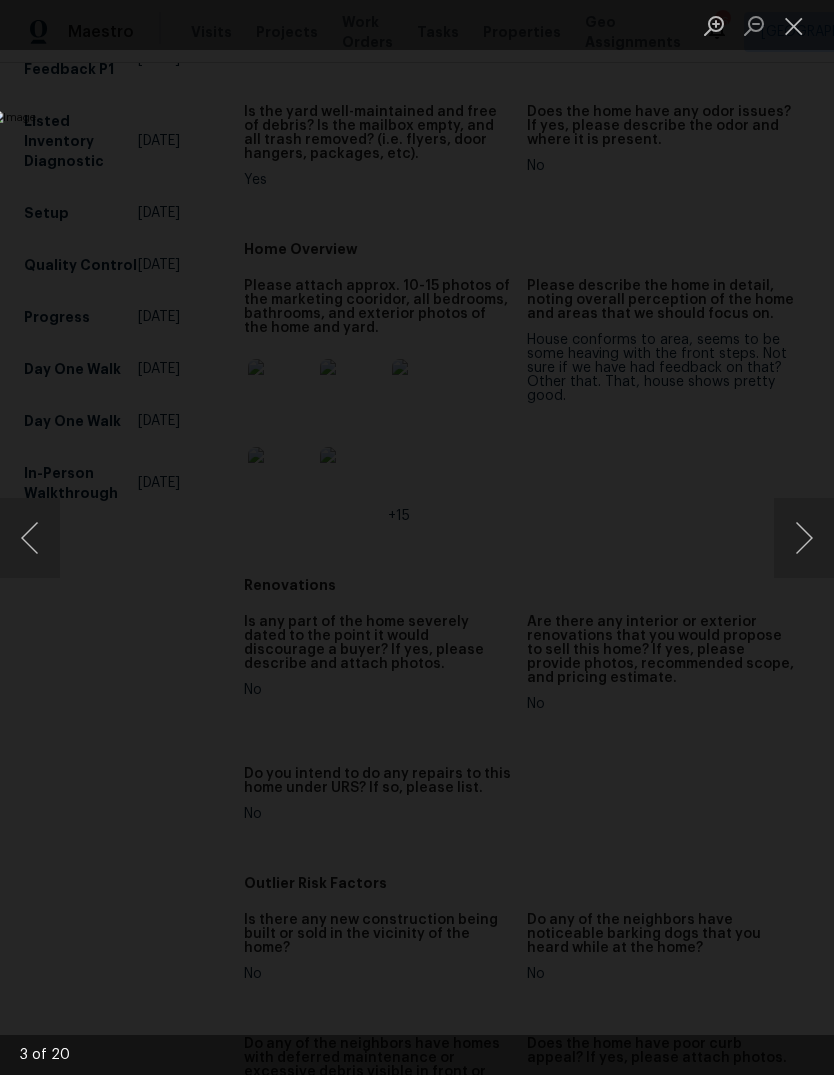 click at bounding box center (804, 538) 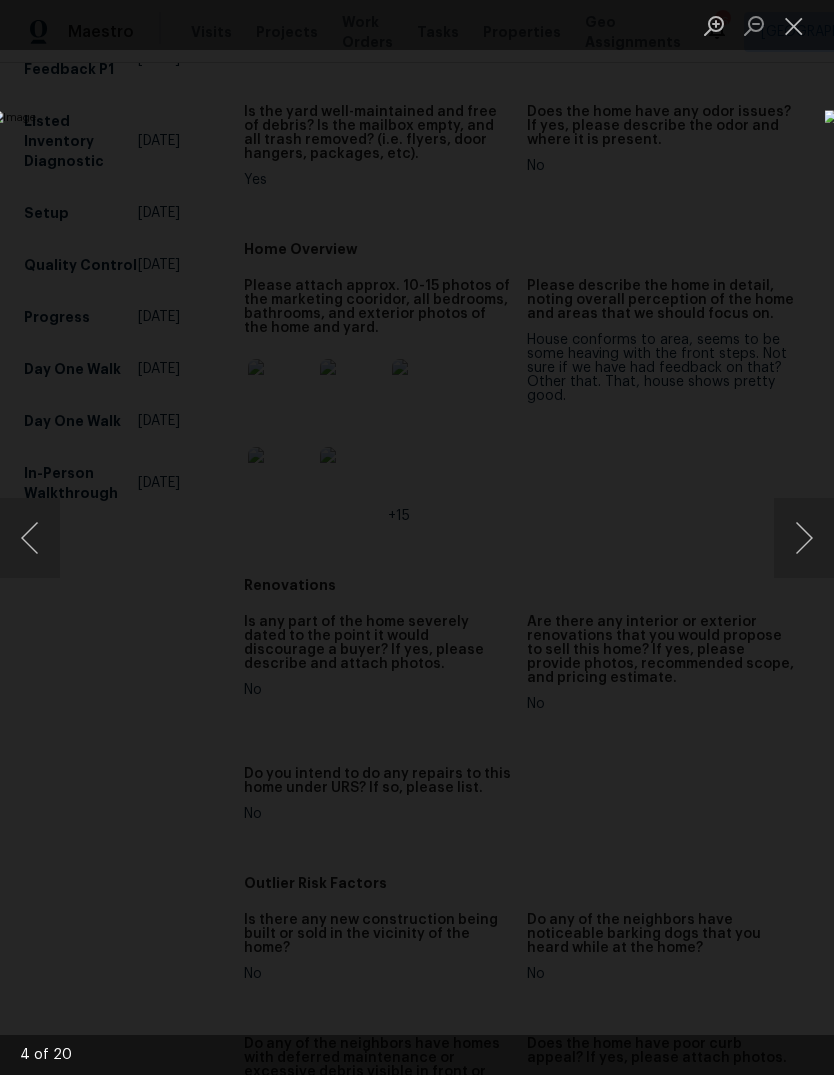 click at bounding box center (804, 538) 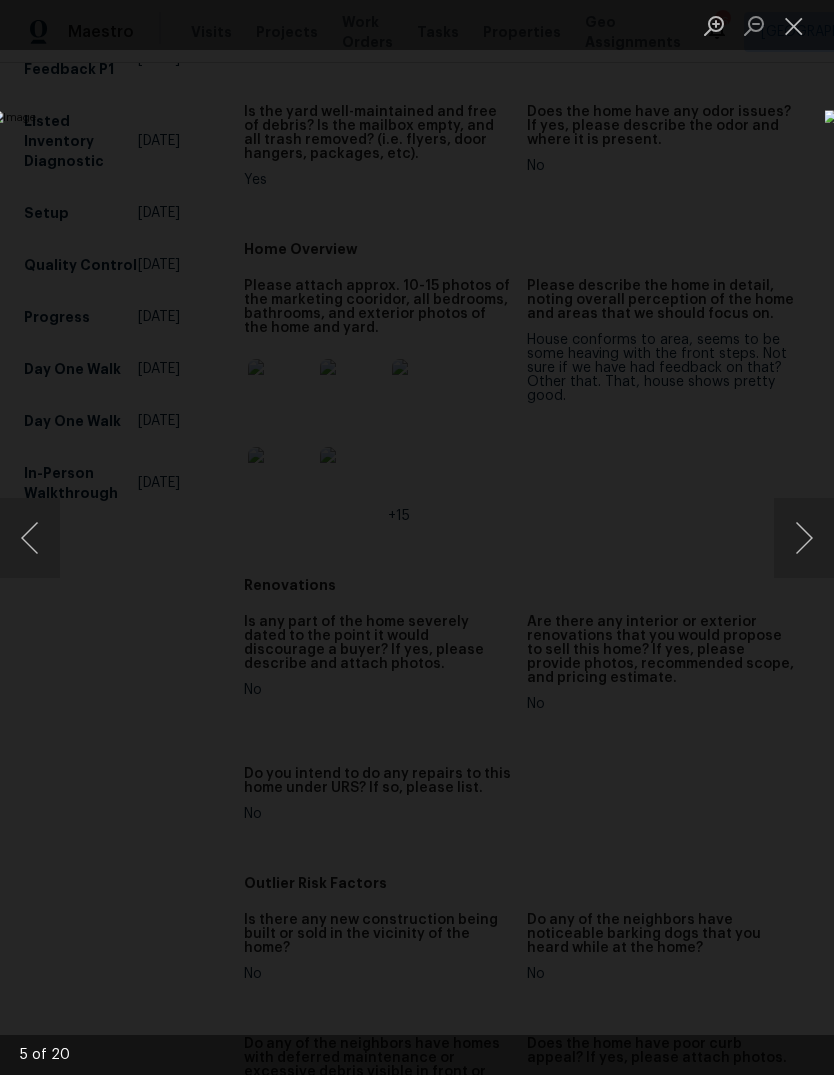 click at bounding box center (30, 538) 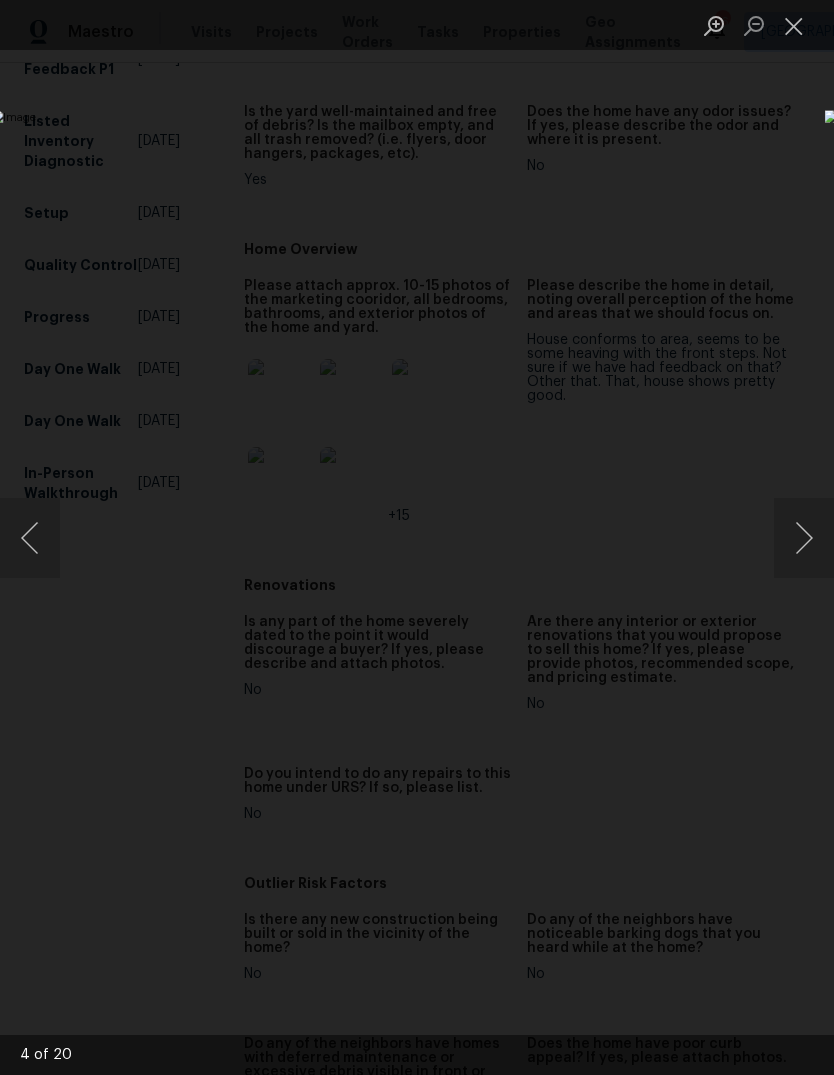 click at bounding box center [804, 538] 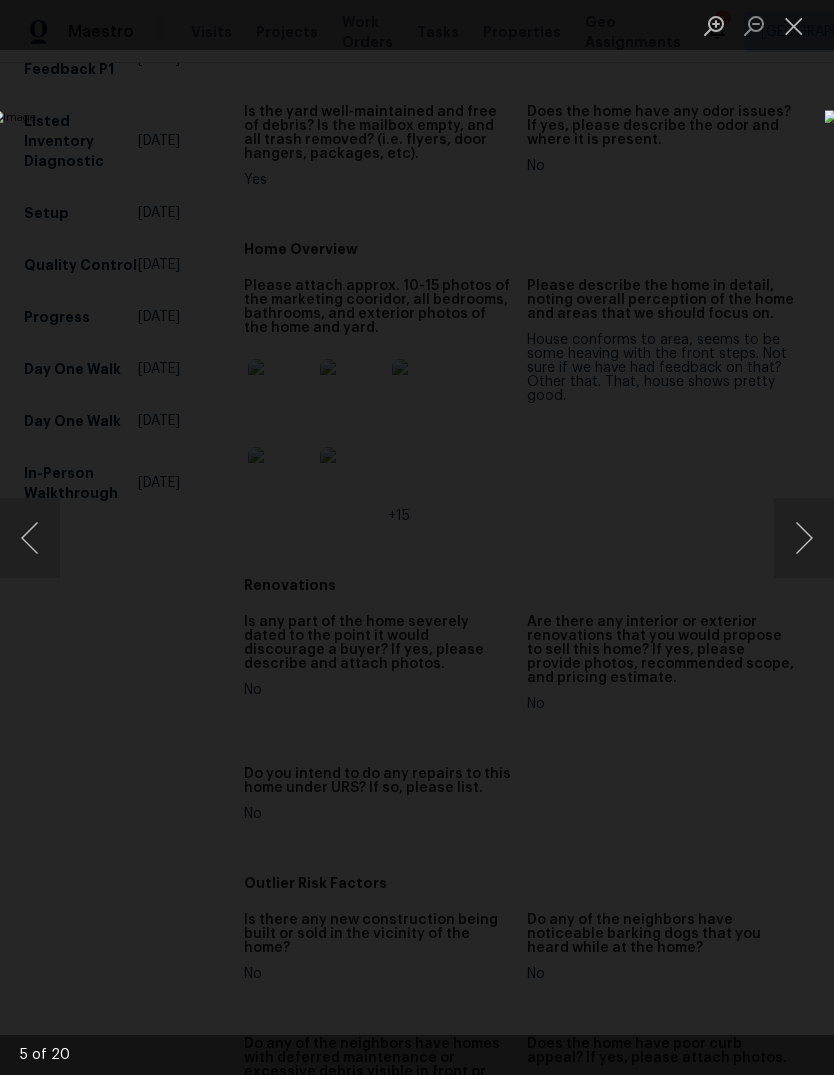 click at bounding box center [804, 538] 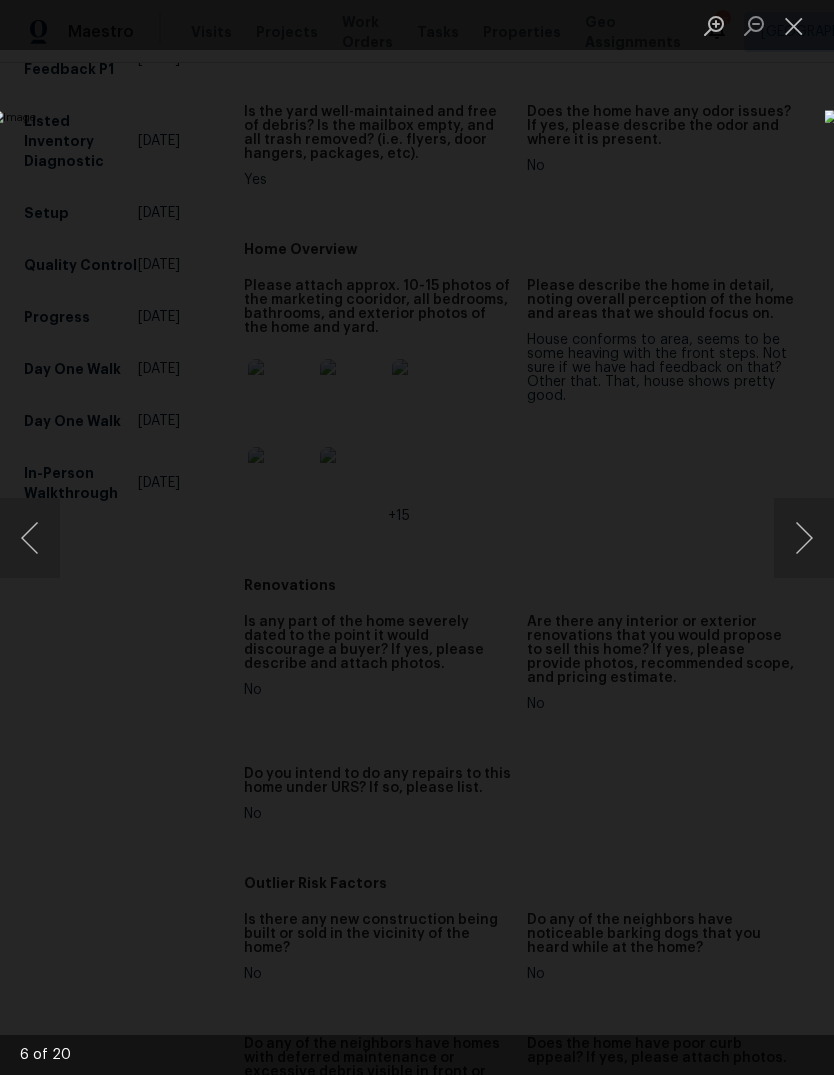 click at bounding box center [804, 538] 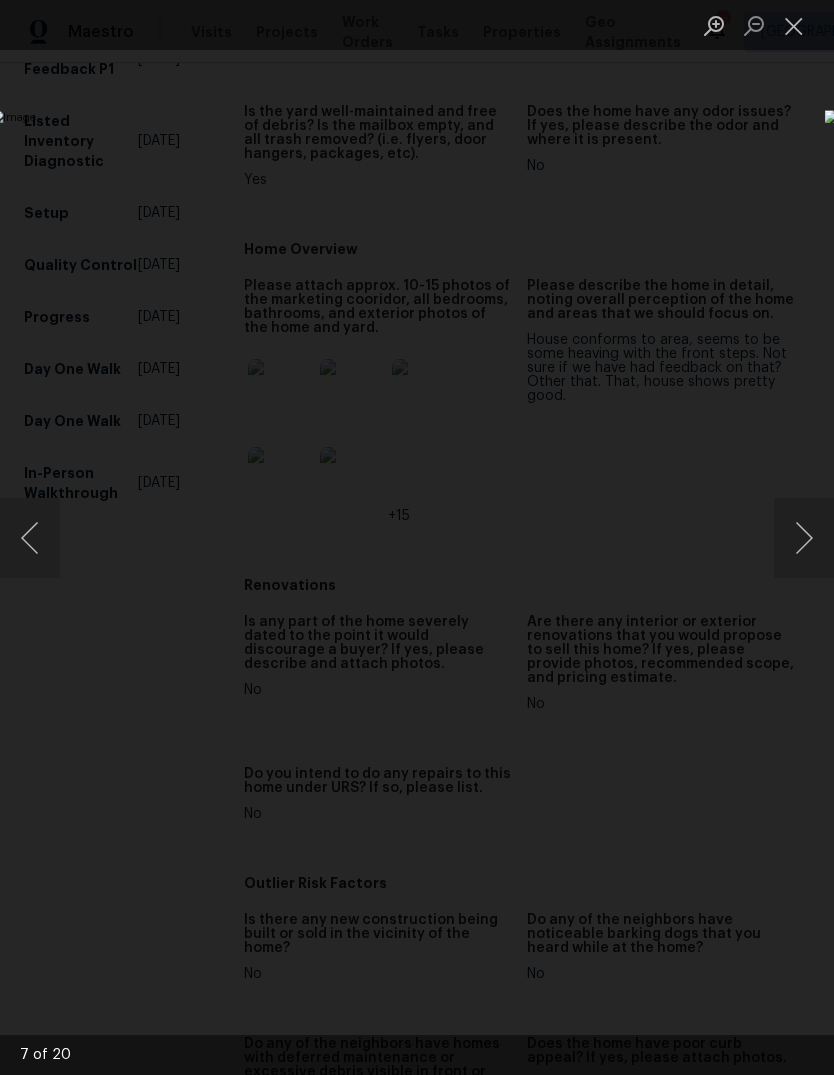 click at bounding box center (804, 538) 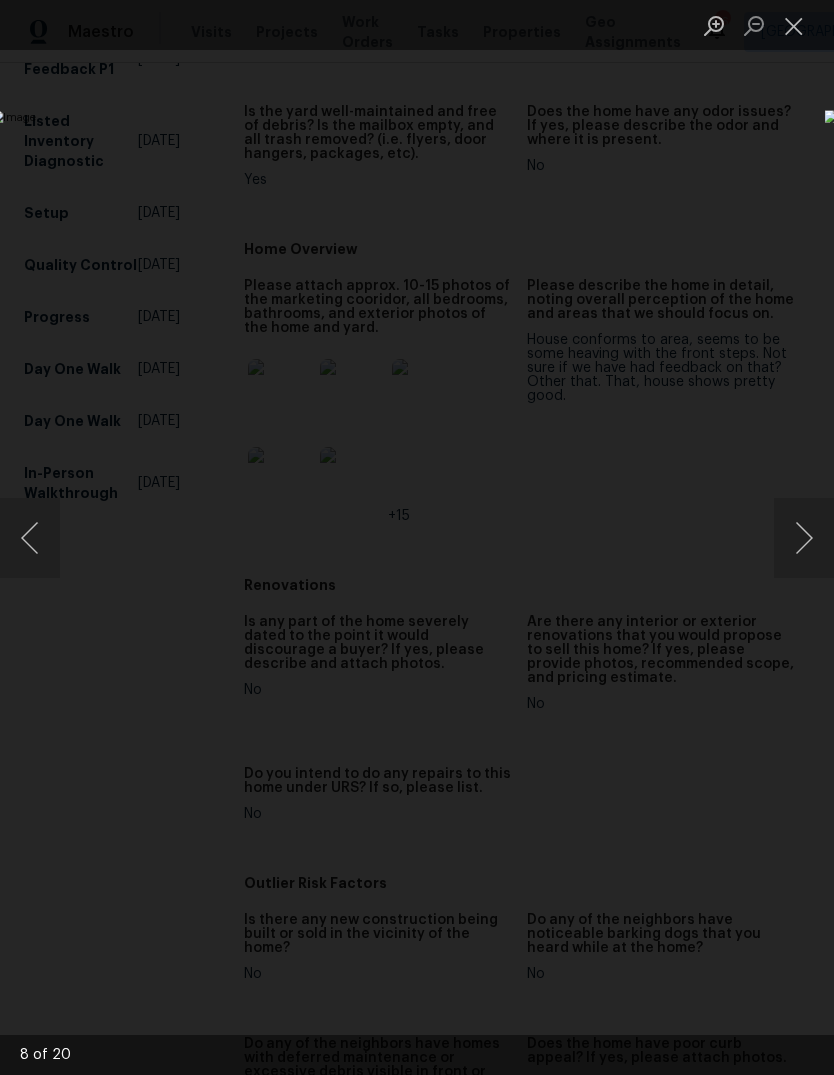 click at bounding box center [804, 538] 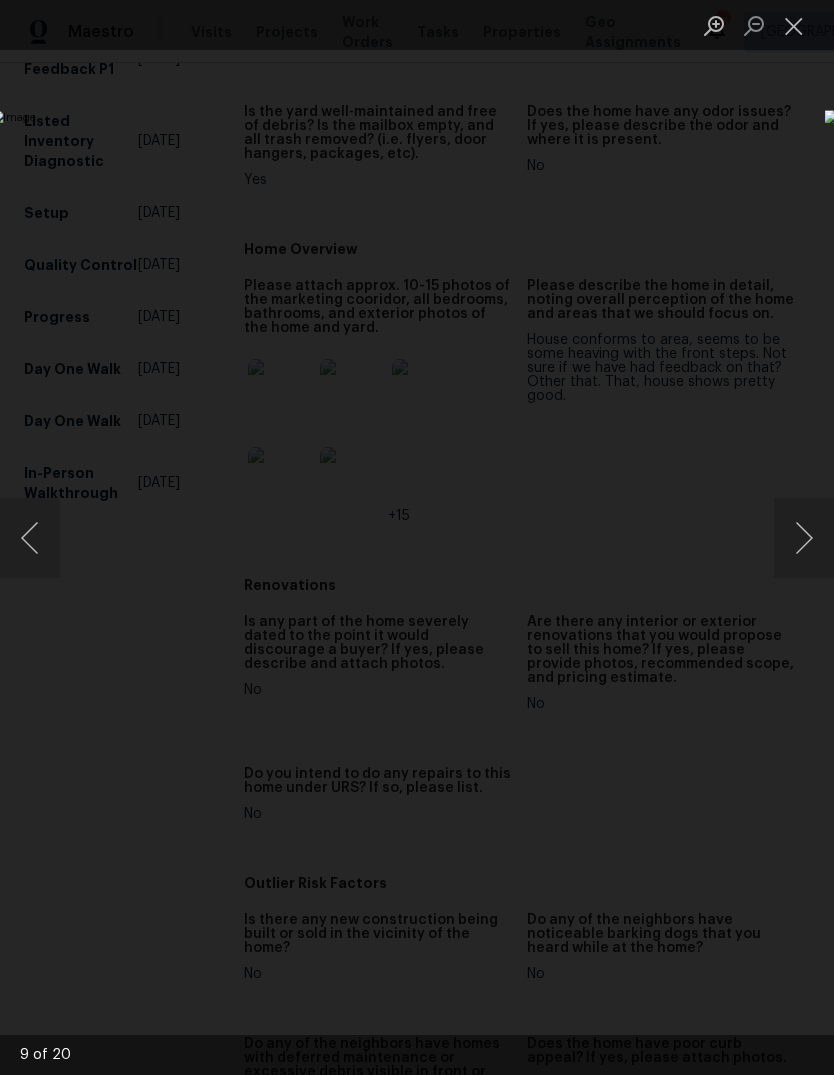 click at bounding box center (804, 538) 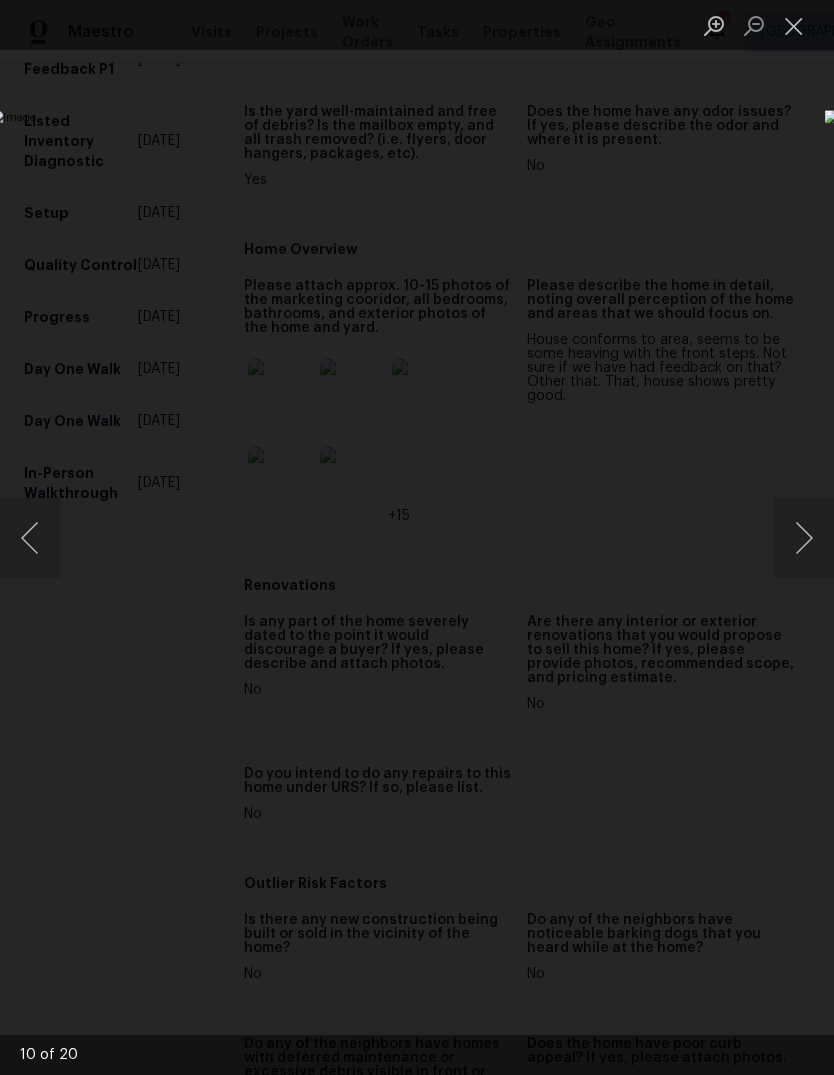 click at bounding box center [804, 538] 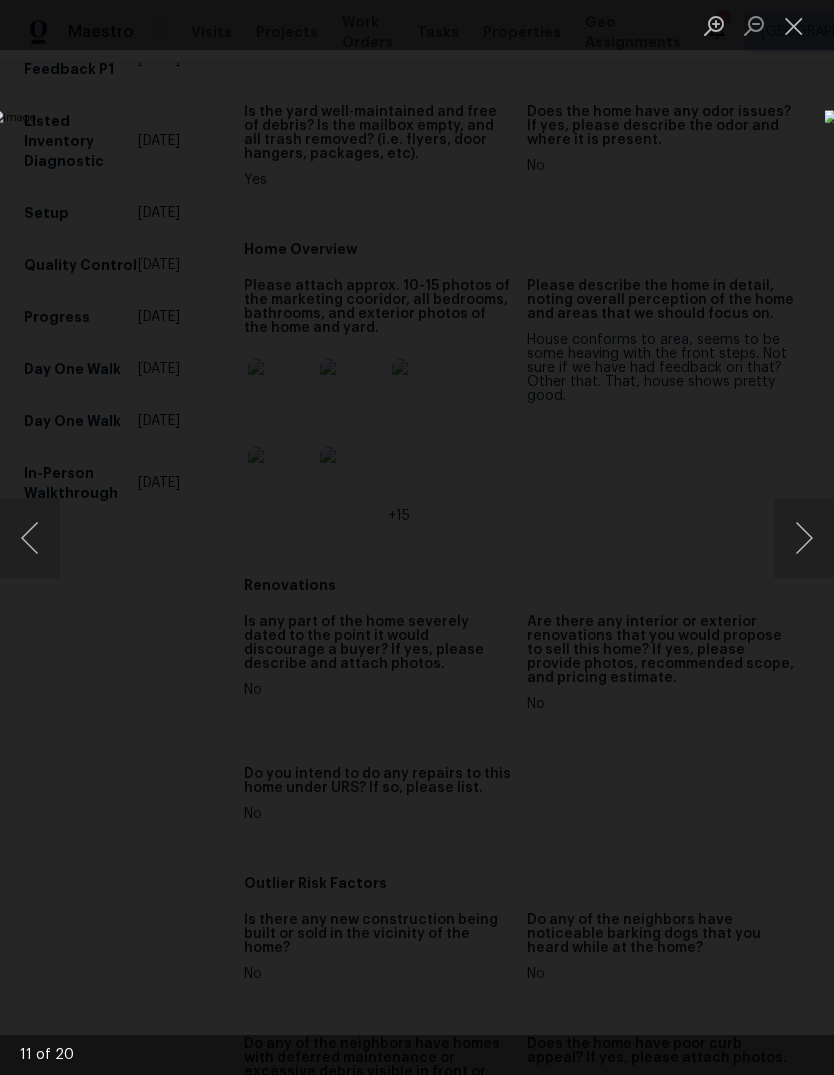 click at bounding box center (804, 538) 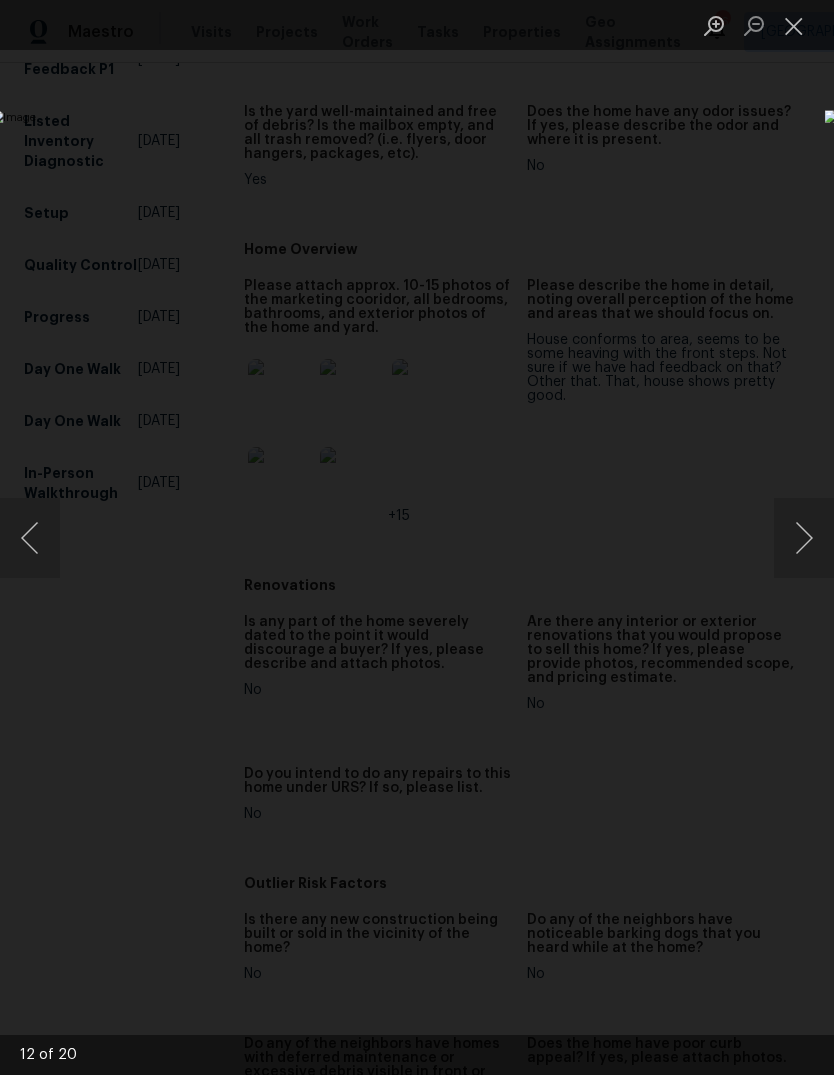 click at bounding box center [804, 538] 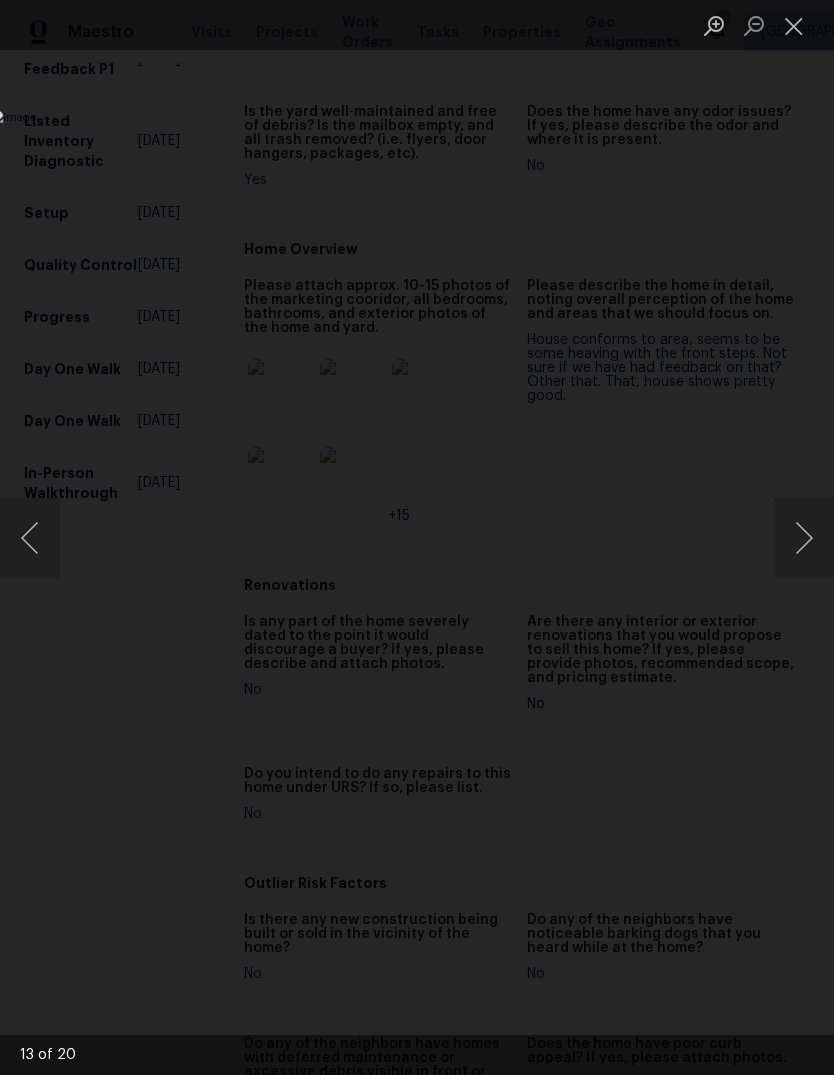 click at bounding box center (804, 538) 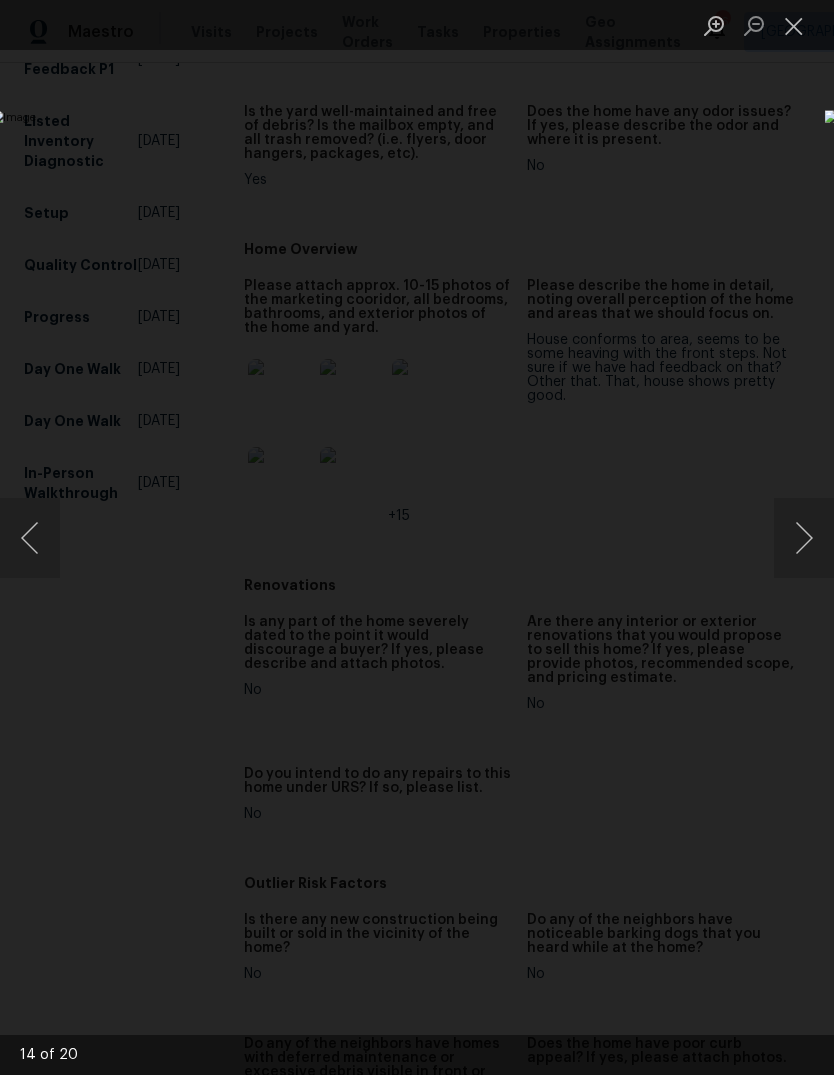 click at bounding box center (804, 538) 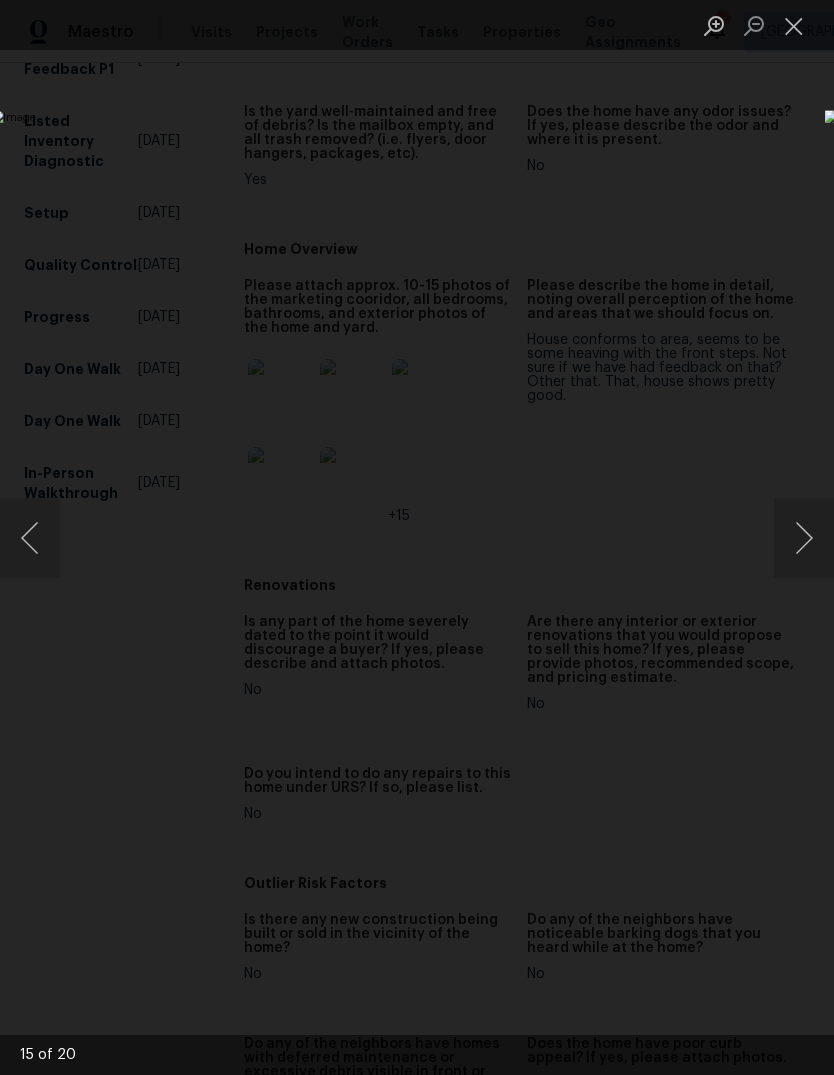 click at bounding box center [804, 538] 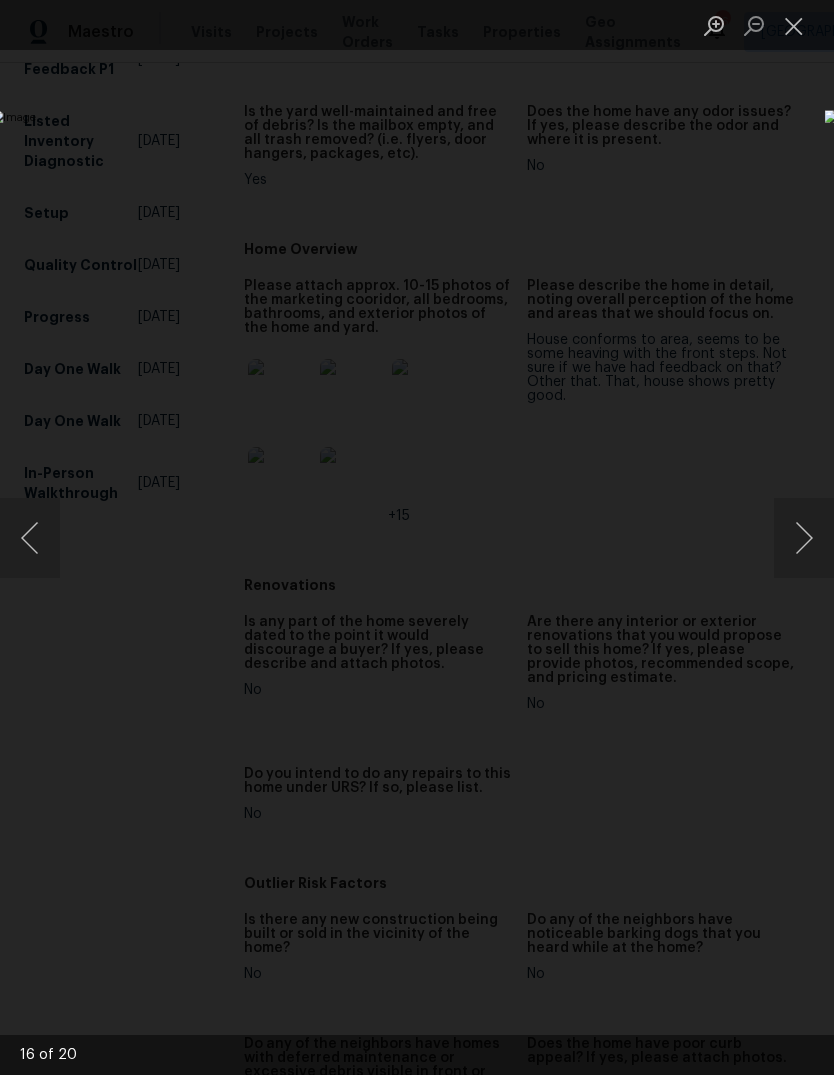 click at bounding box center (804, 538) 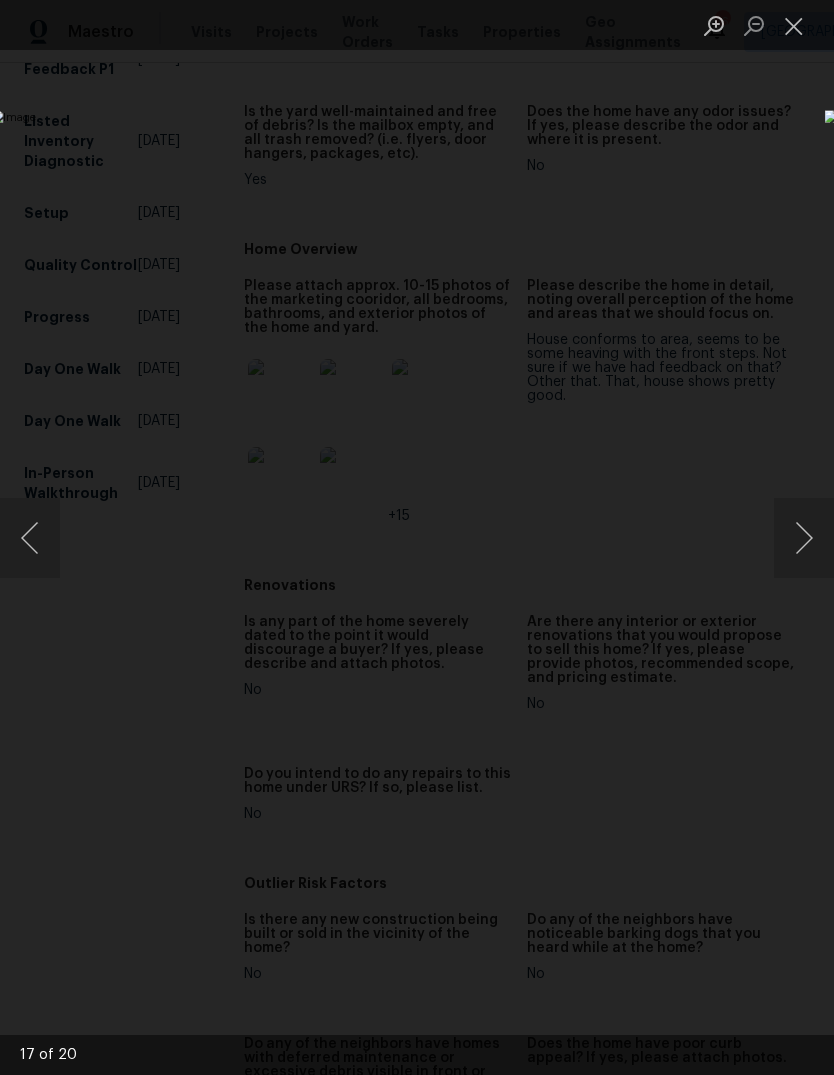 click at bounding box center [804, 538] 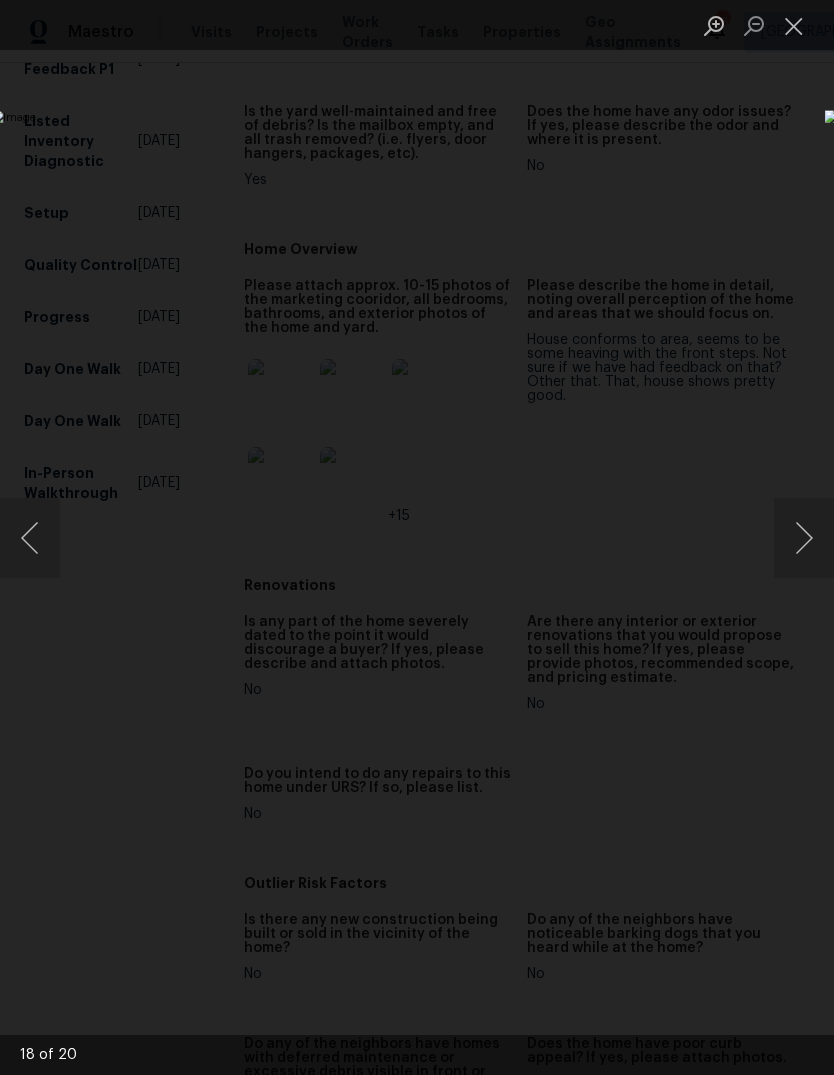 click at bounding box center (804, 538) 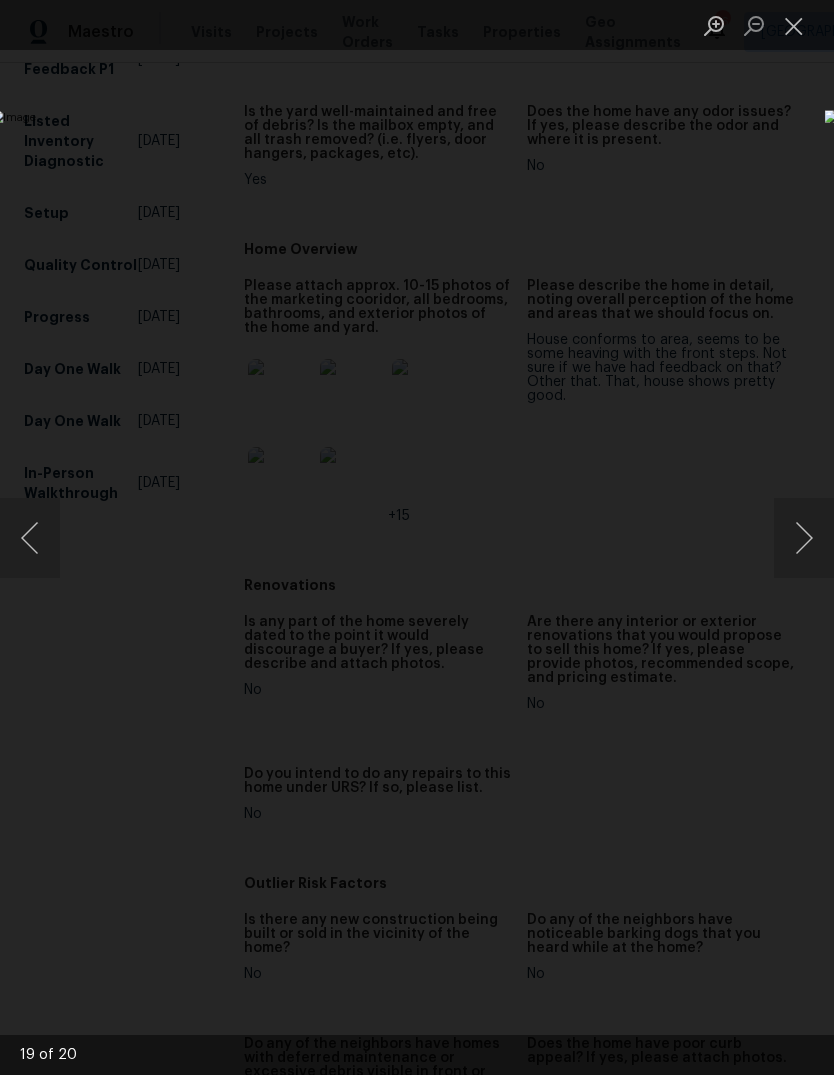 click at bounding box center [804, 538] 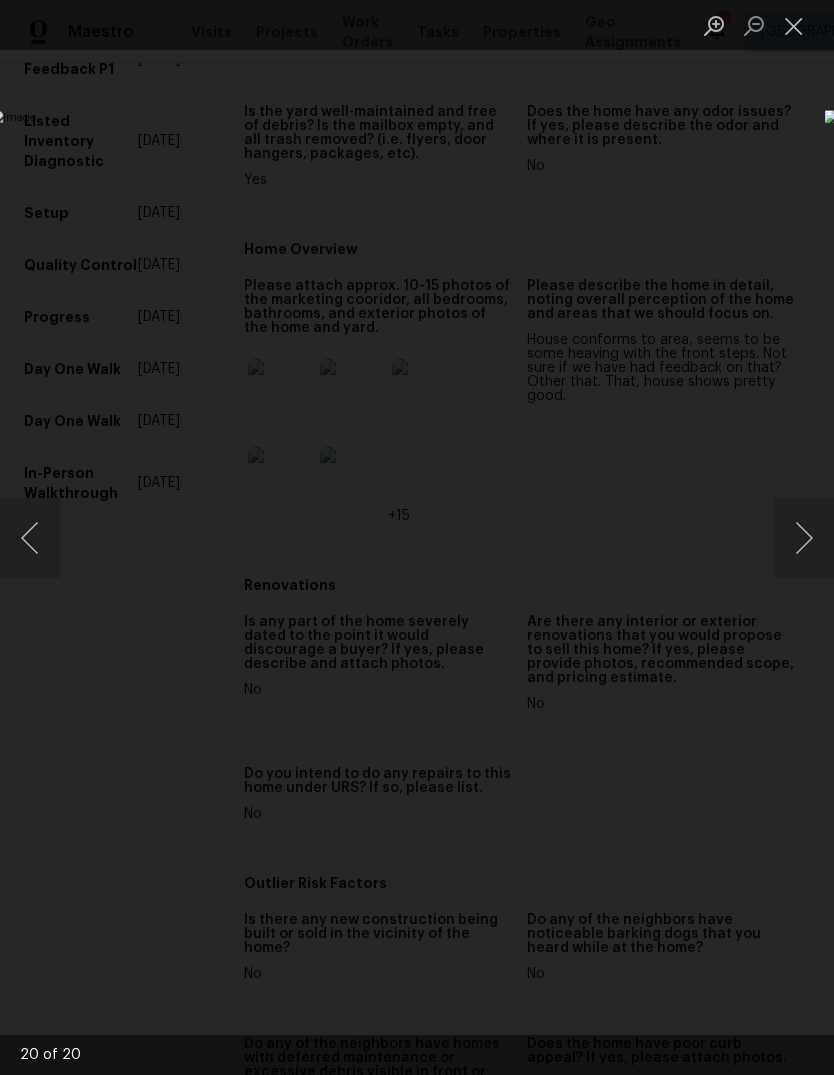 click at bounding box center [804, 538] 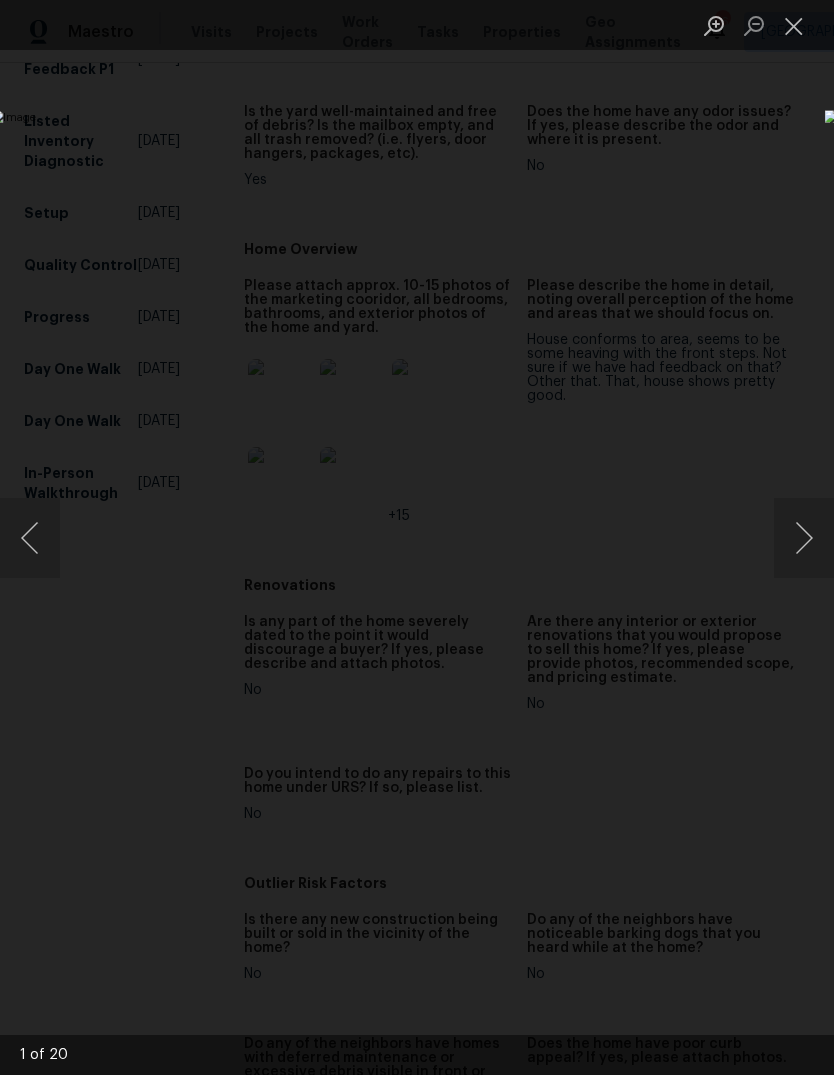 click at bounding box center [804, 538] 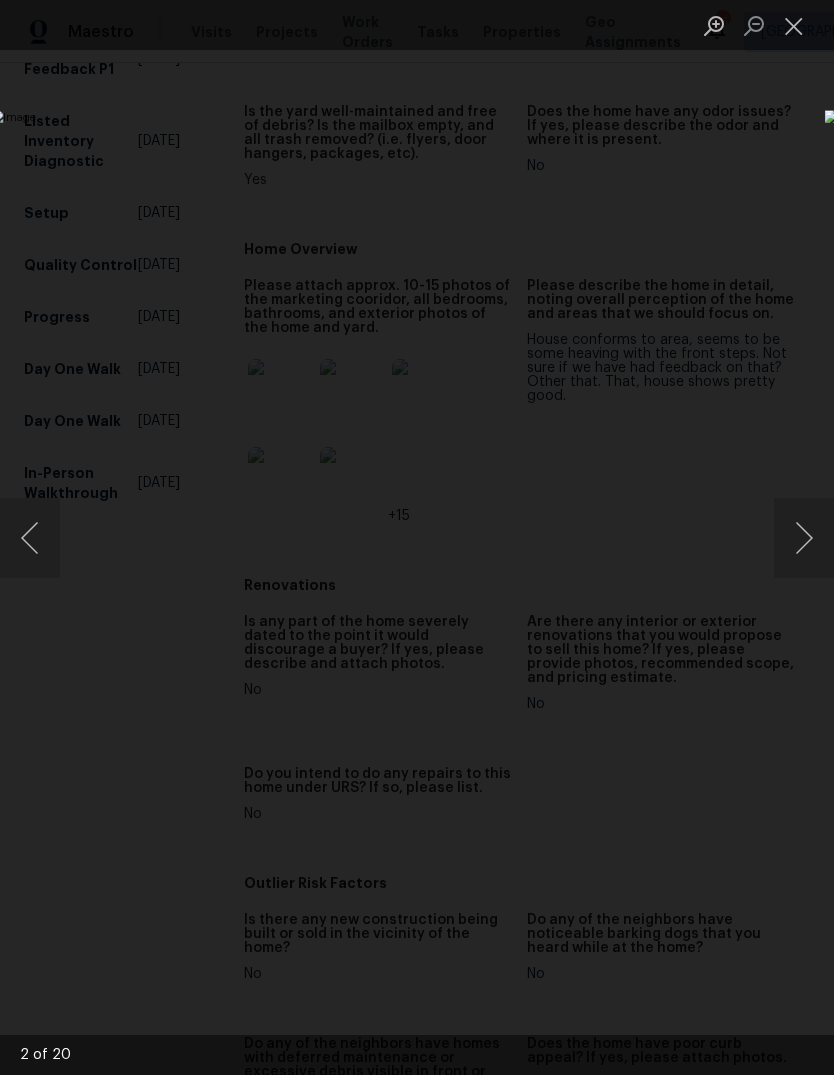 click at bounding box center (804, 538) 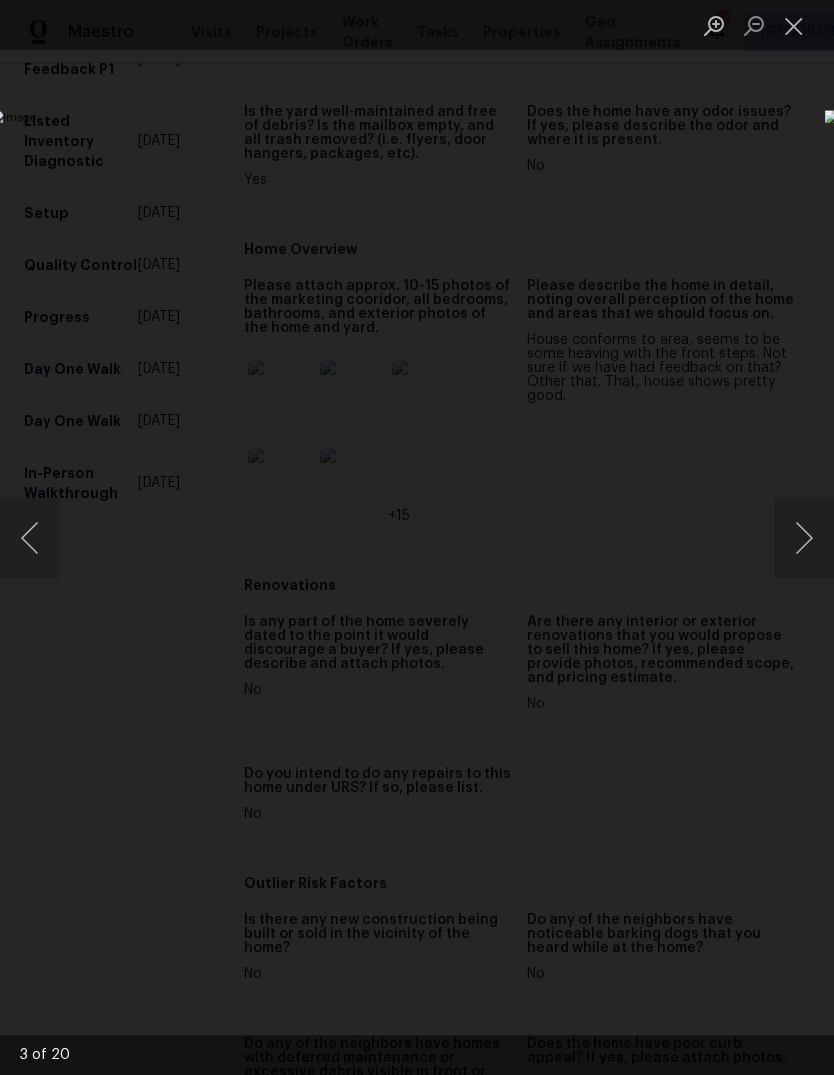 click at bounding box center [804, 538] 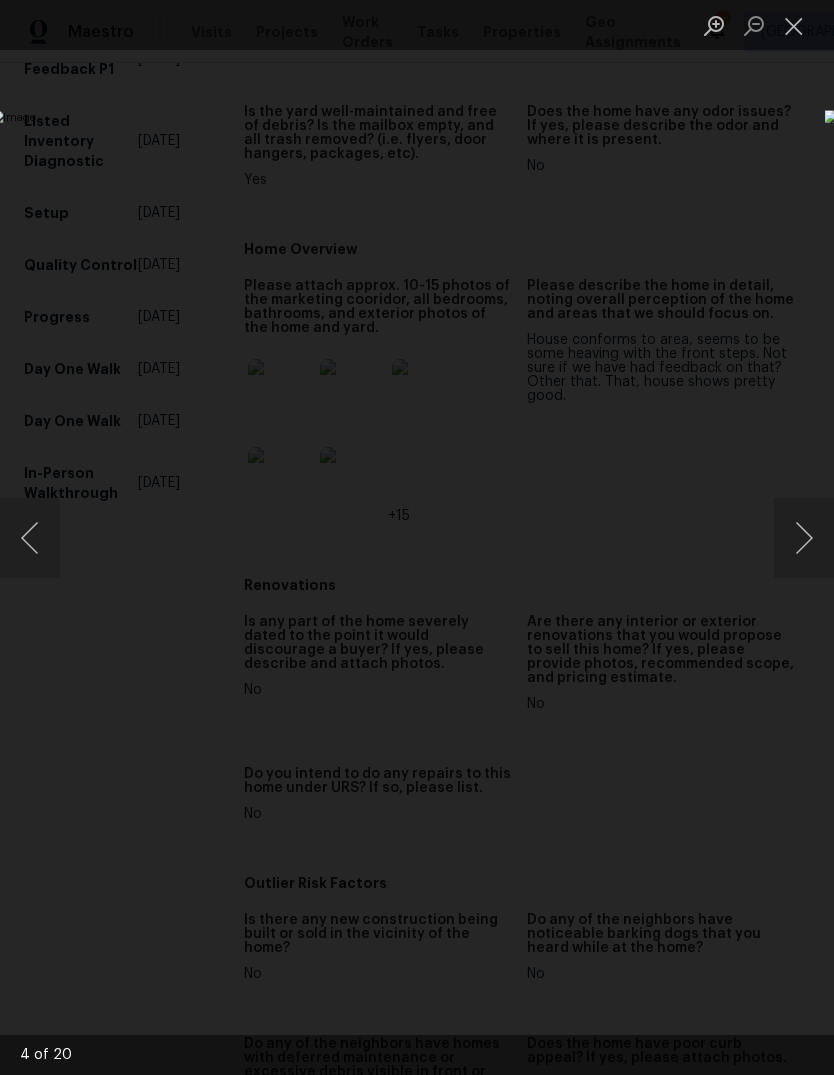 click at bounding box center [804, 538] 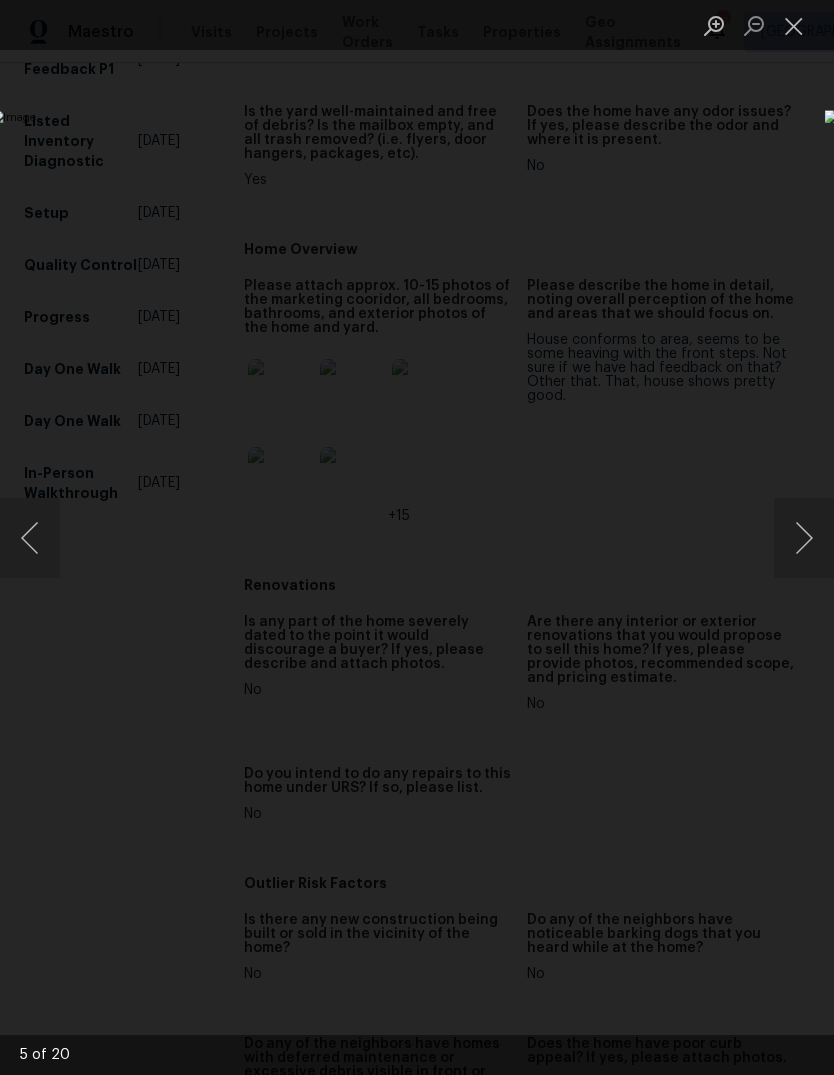 click at bounding box center (794, 25) 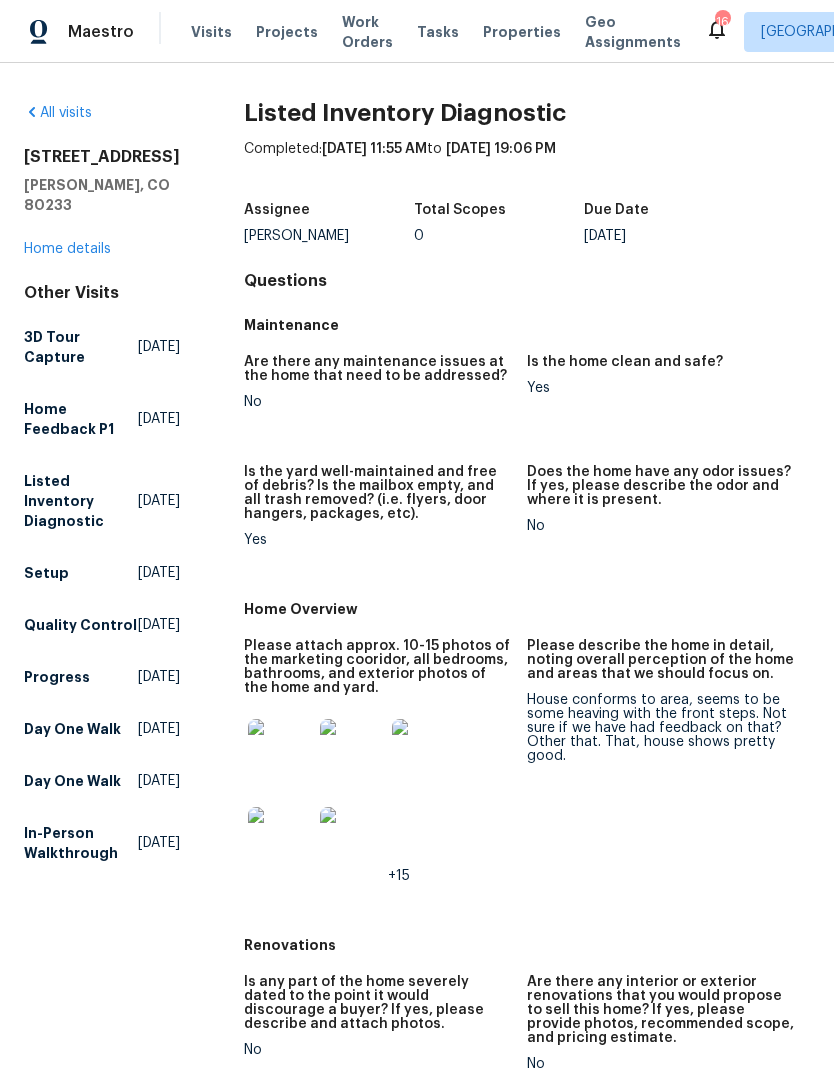 scroll, scrollTop: 0, scrollLeft: 0, axis: both 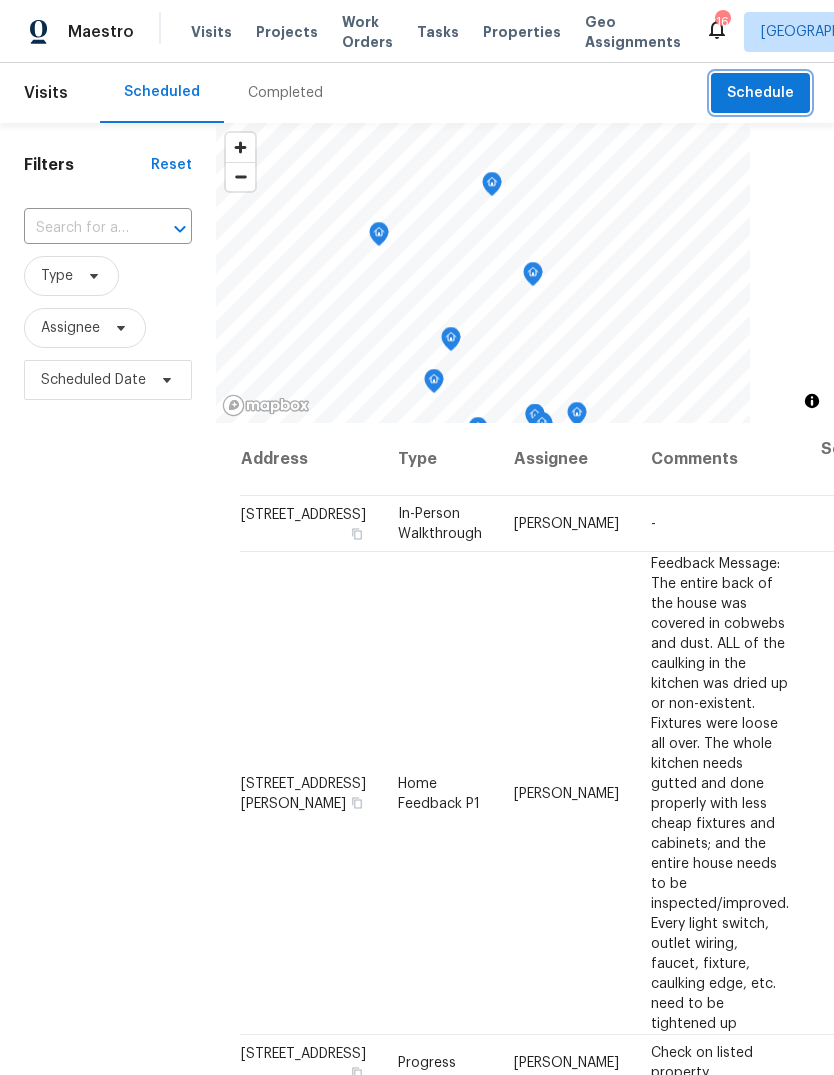 click on "Schedule" at bounding box center [760, 93] 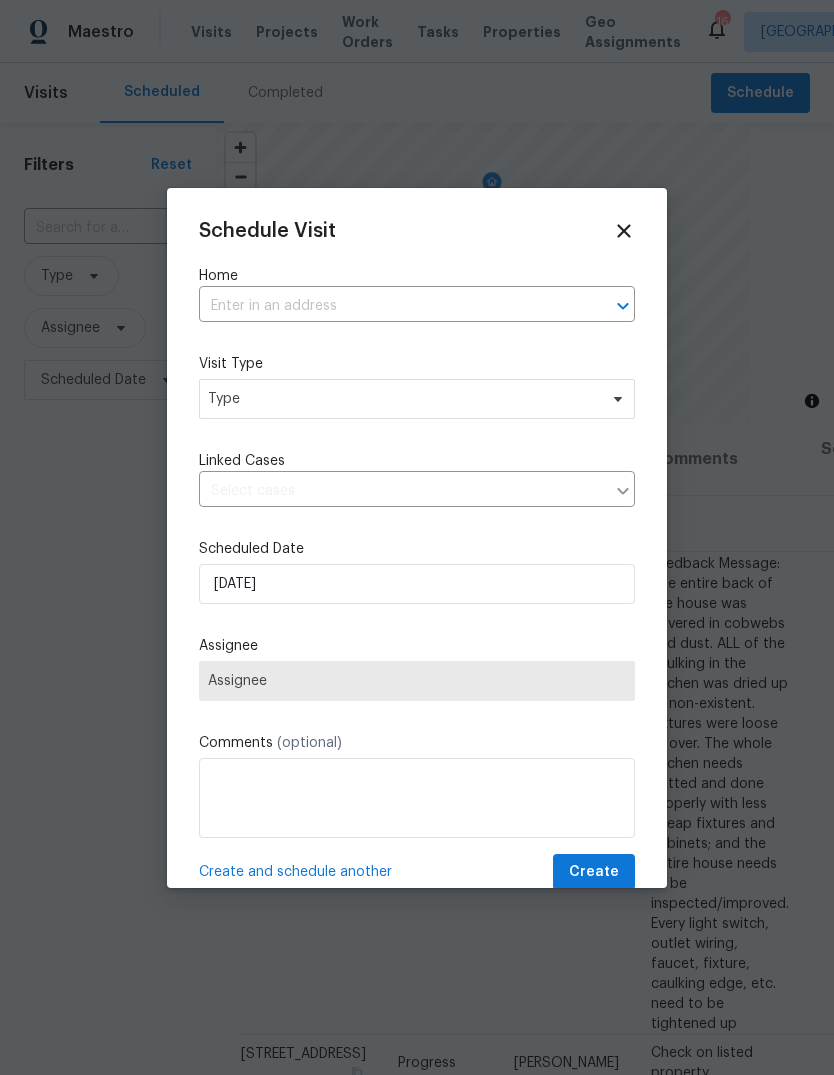 click at bounding box center [389, 306] 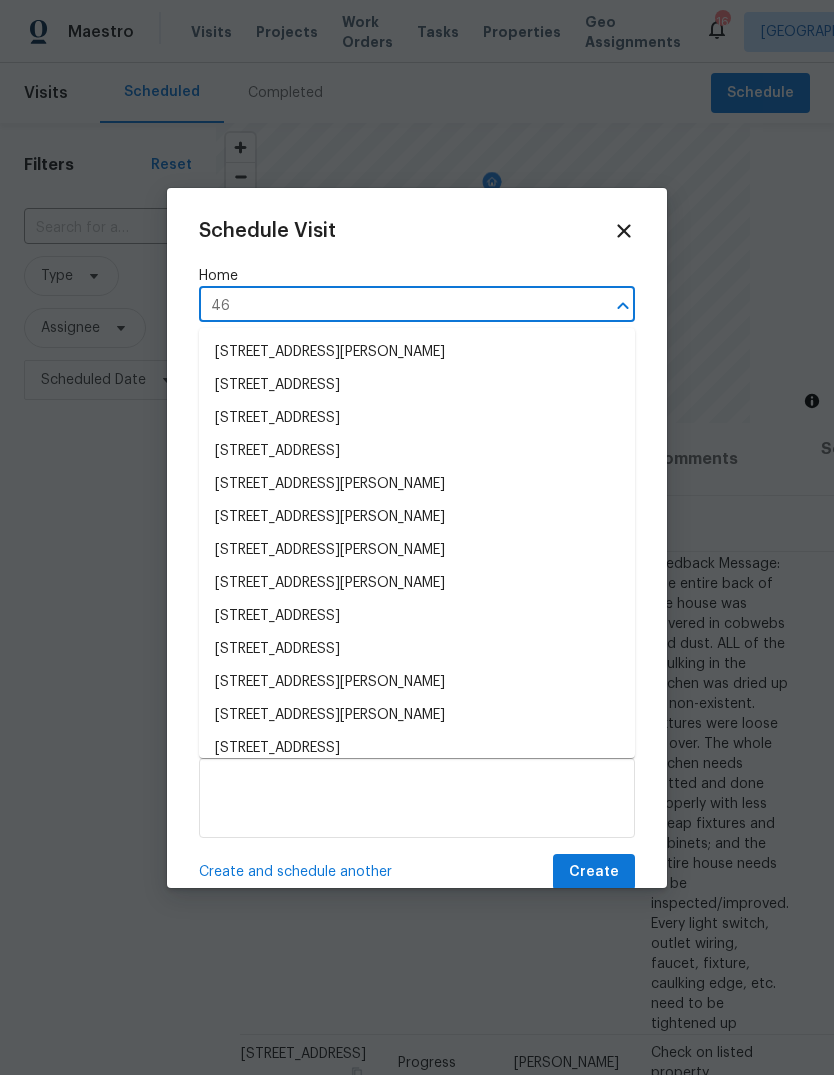 type on "46" 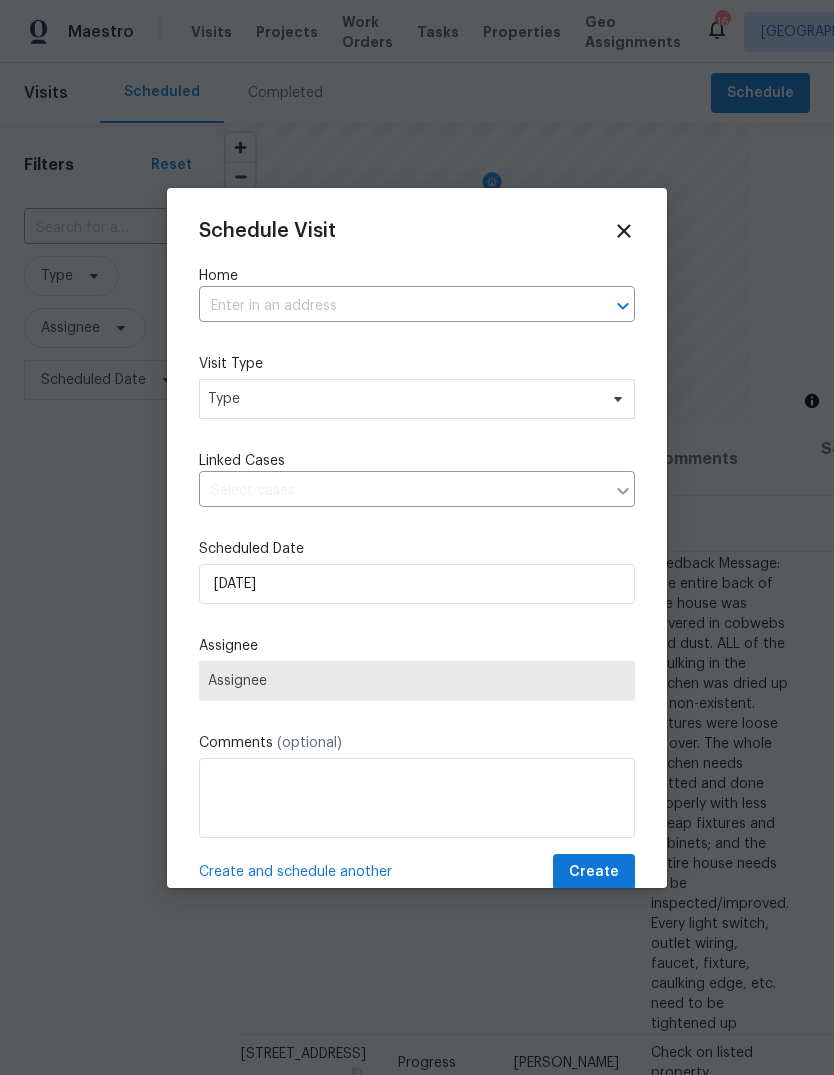 click 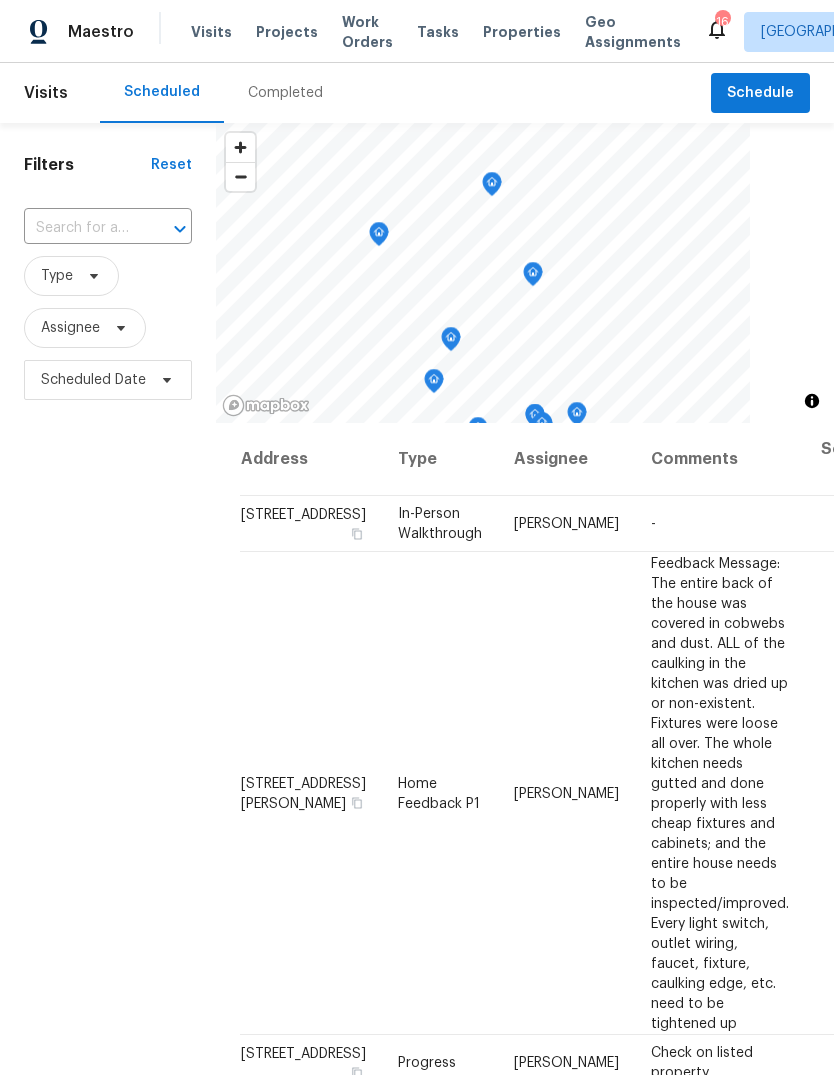 click on "Projects" at bounding box center [287, 32] 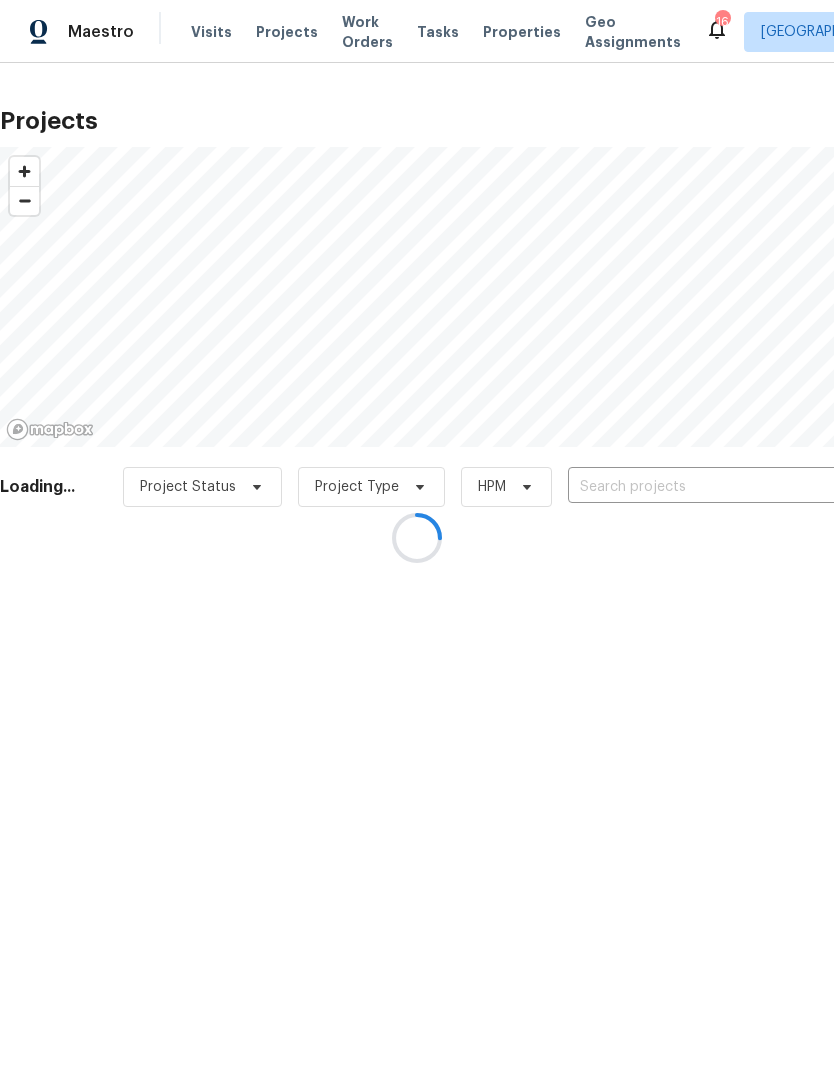 click at bounding box center (417, 537) 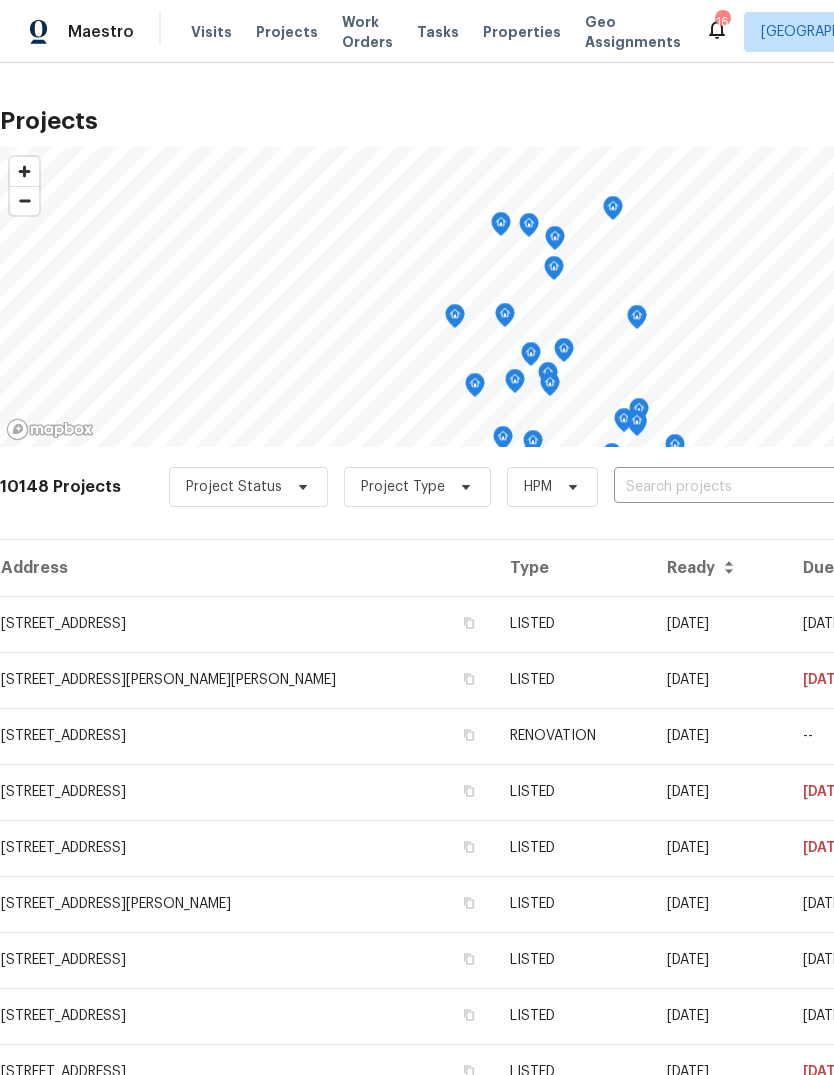 click at bounding box center [728, 487] 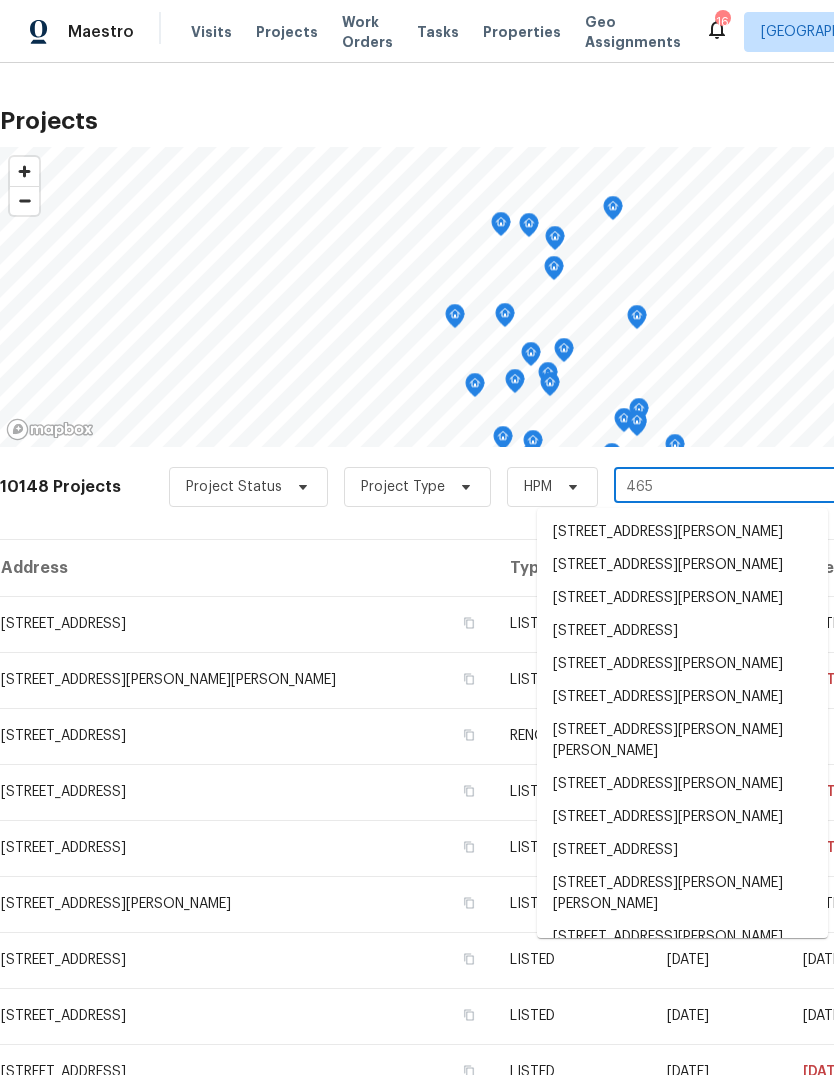 type on "4658" 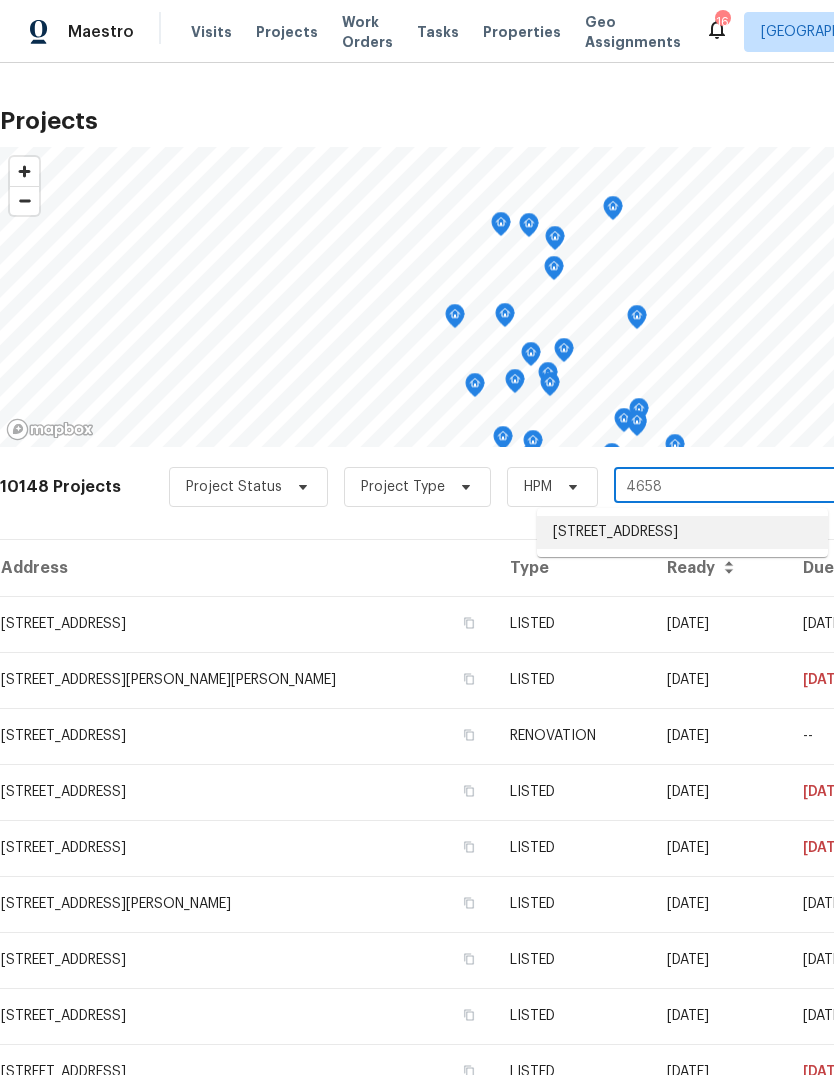 click on "[STREET_ADDRESS]" at bounding box center (682, 532) 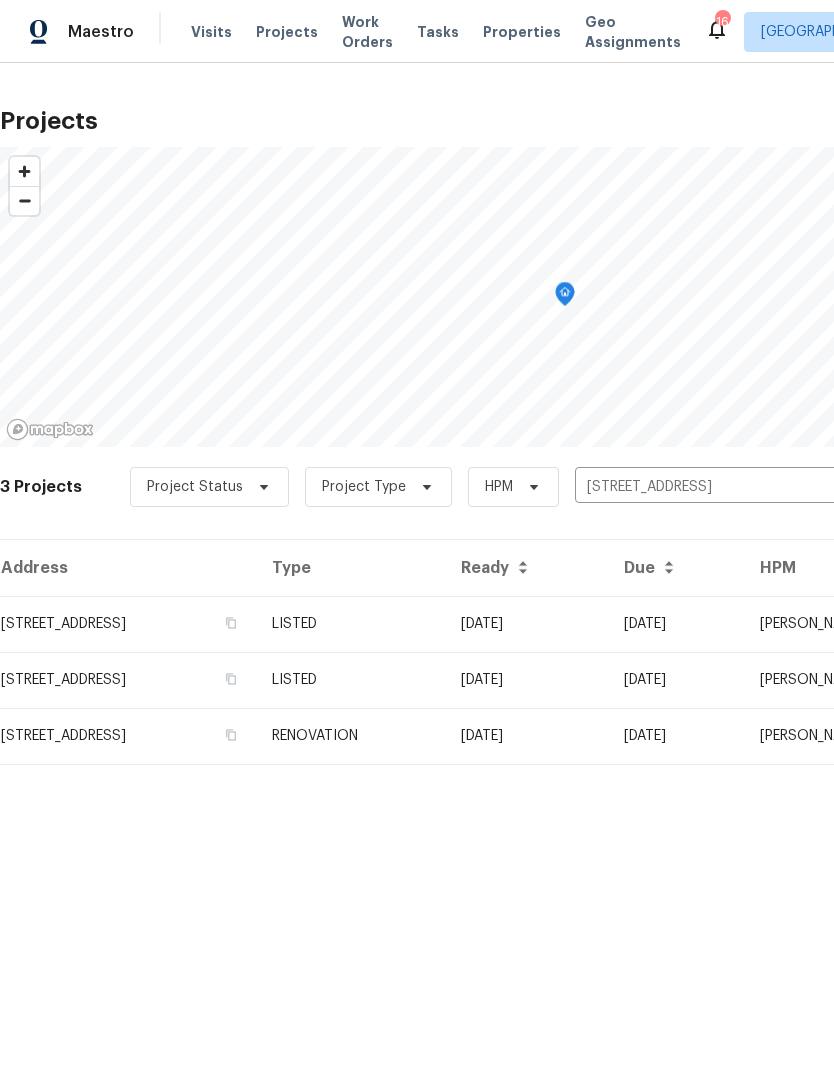 click on "RENOVATION" at bounding box center (350, 736) 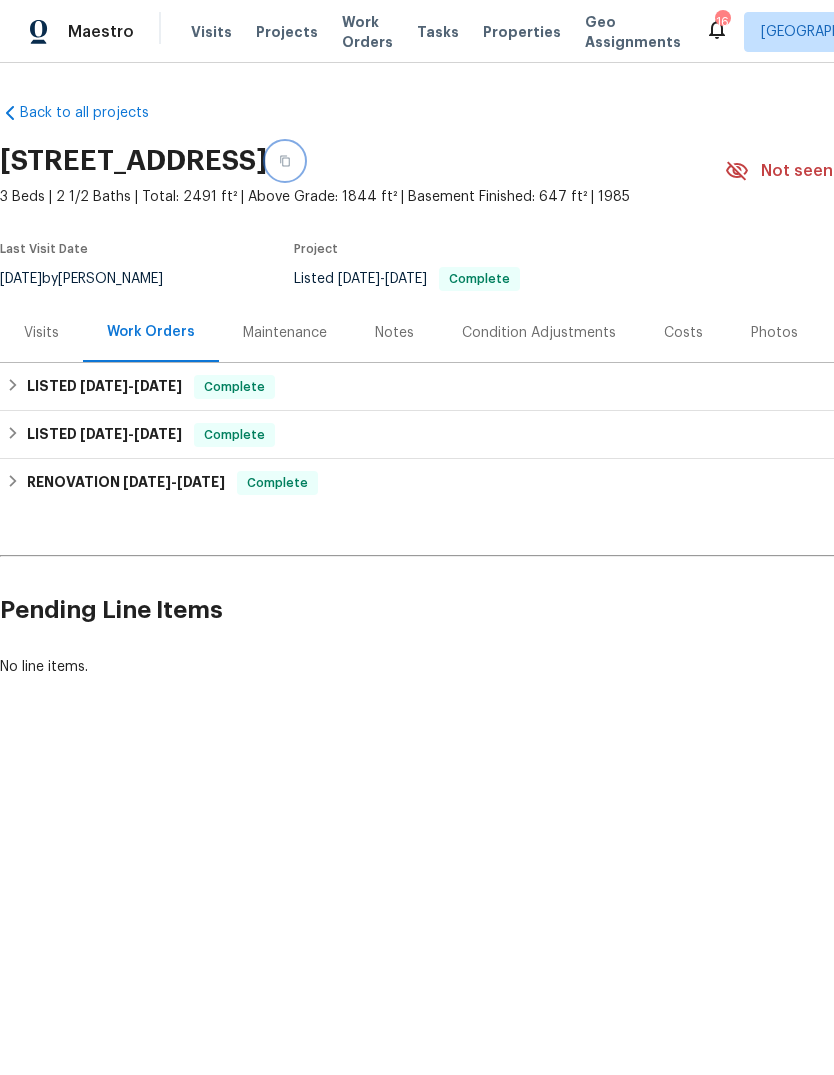 click at bounding box center (285, 161) 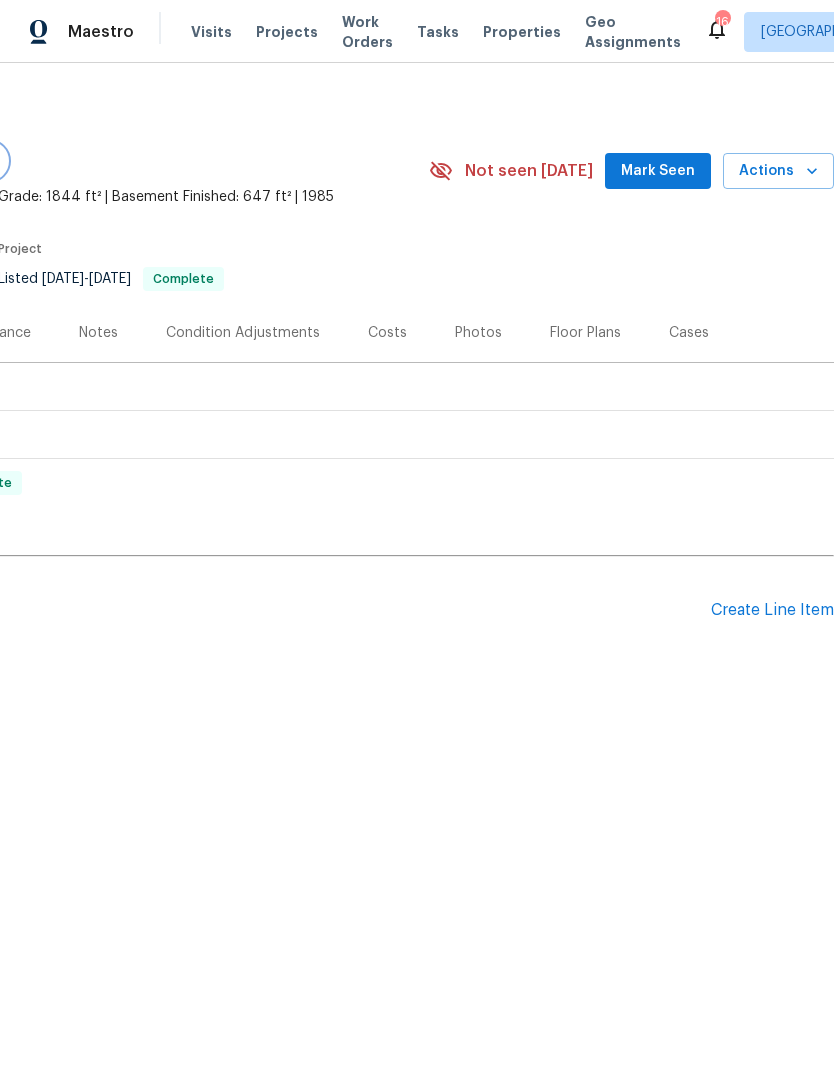 scroll, scrollTop: 0, scrollLeft: 296, axis: horizontal 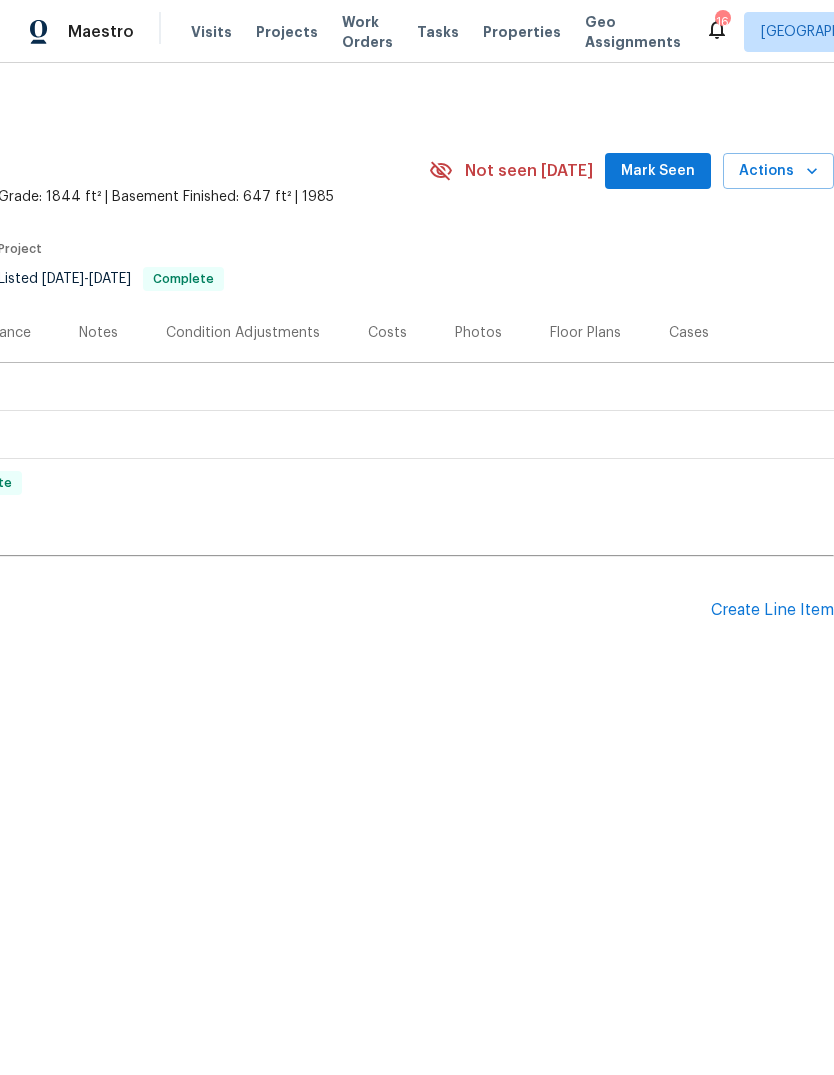 click on "Create Line Item" at bounding box center [772, 610] 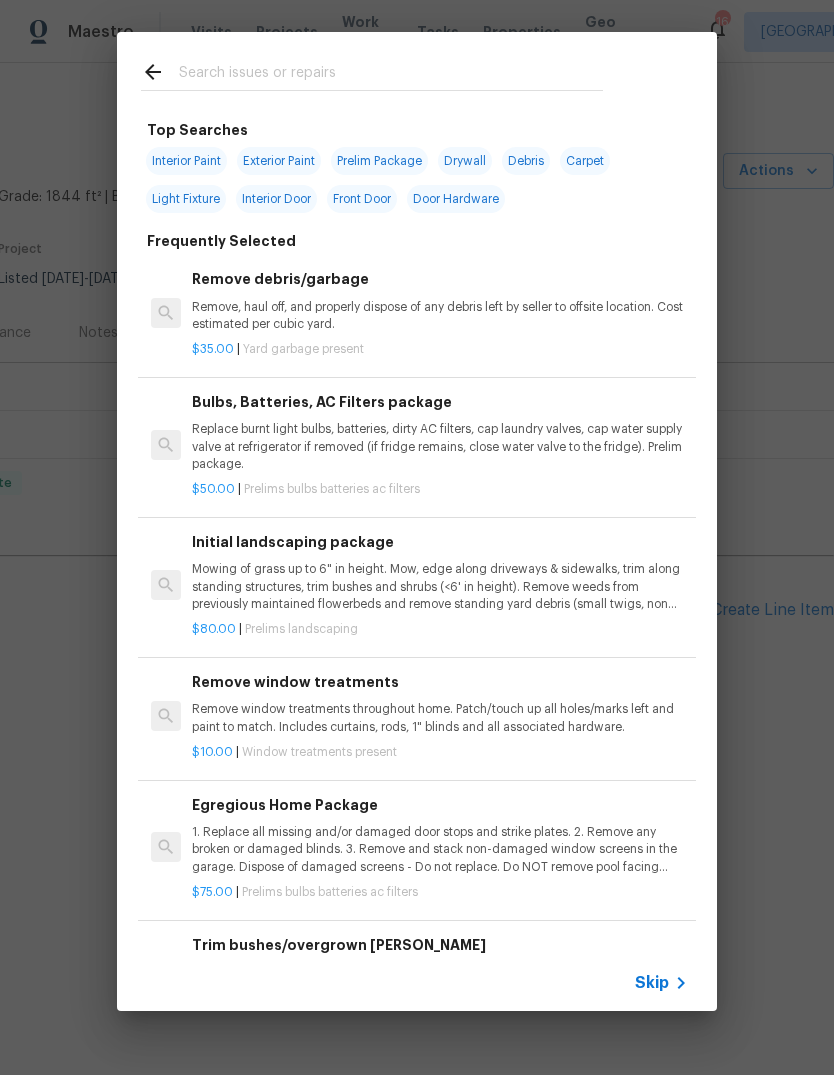 click on "Skip" at bounding box center (664, 983) 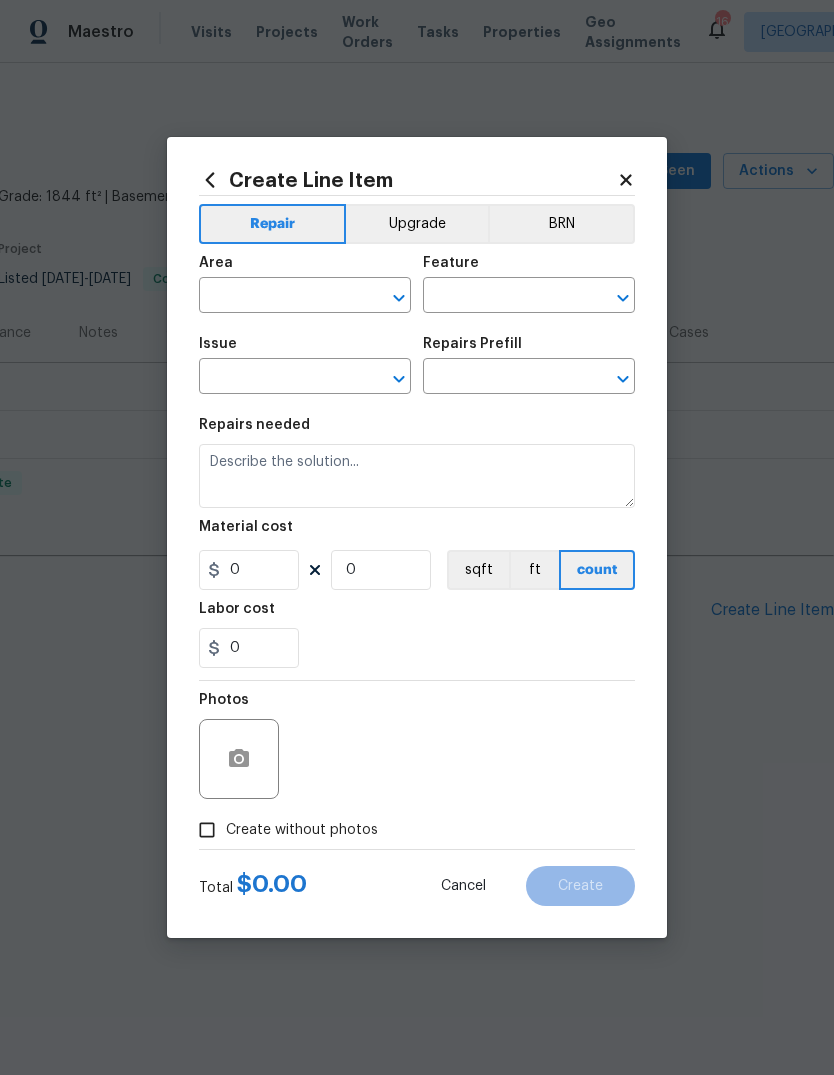 click at bounding box center (277, 297) 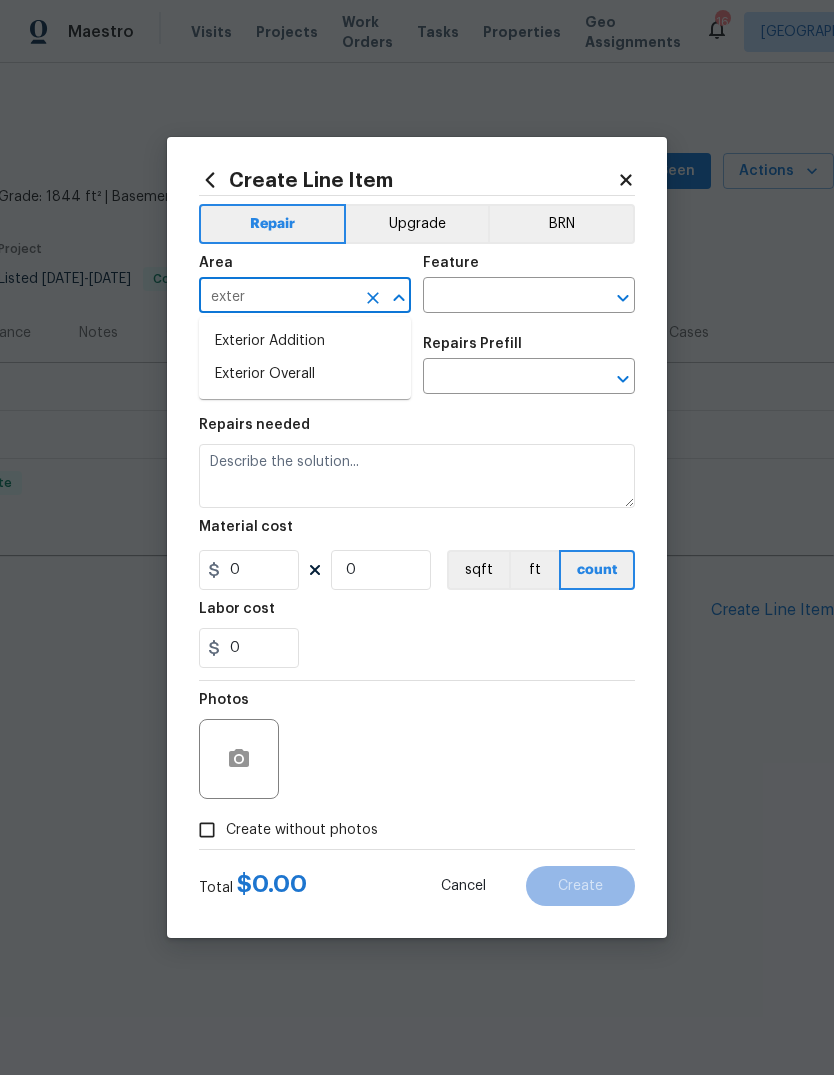 click on "Exterior Overall" at bounding box center [305, 374] 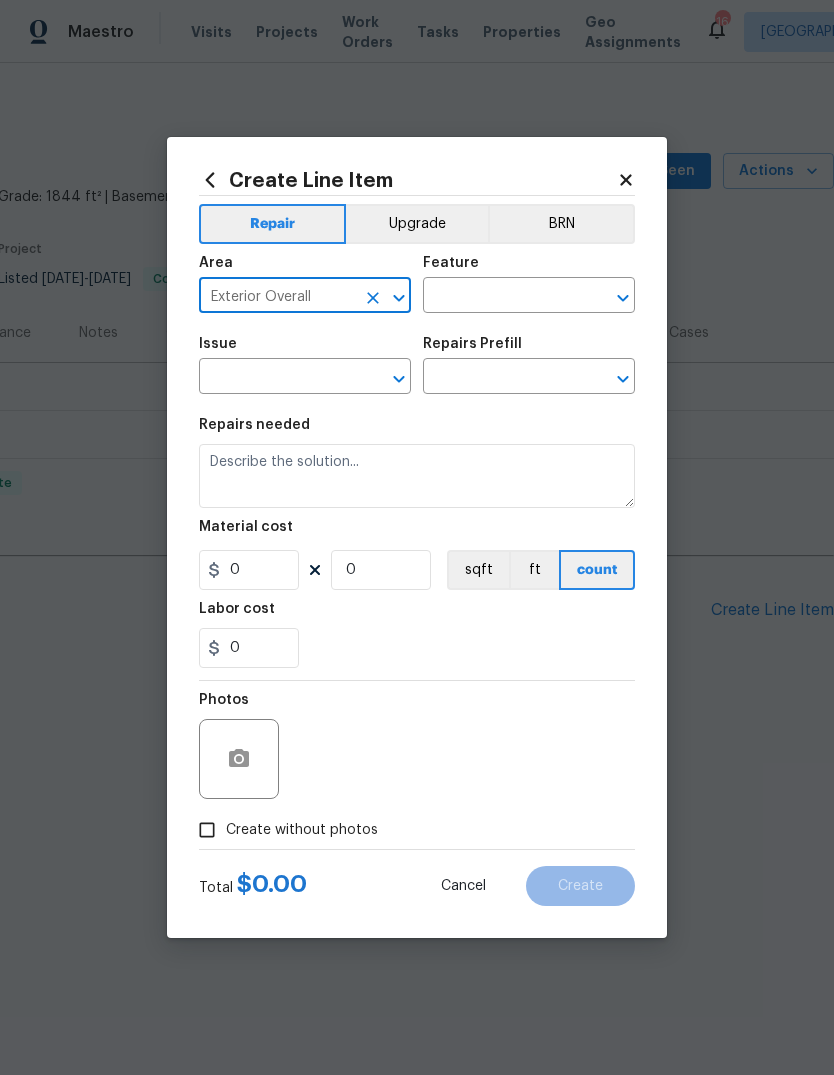 click at bounding box center (501, 297) 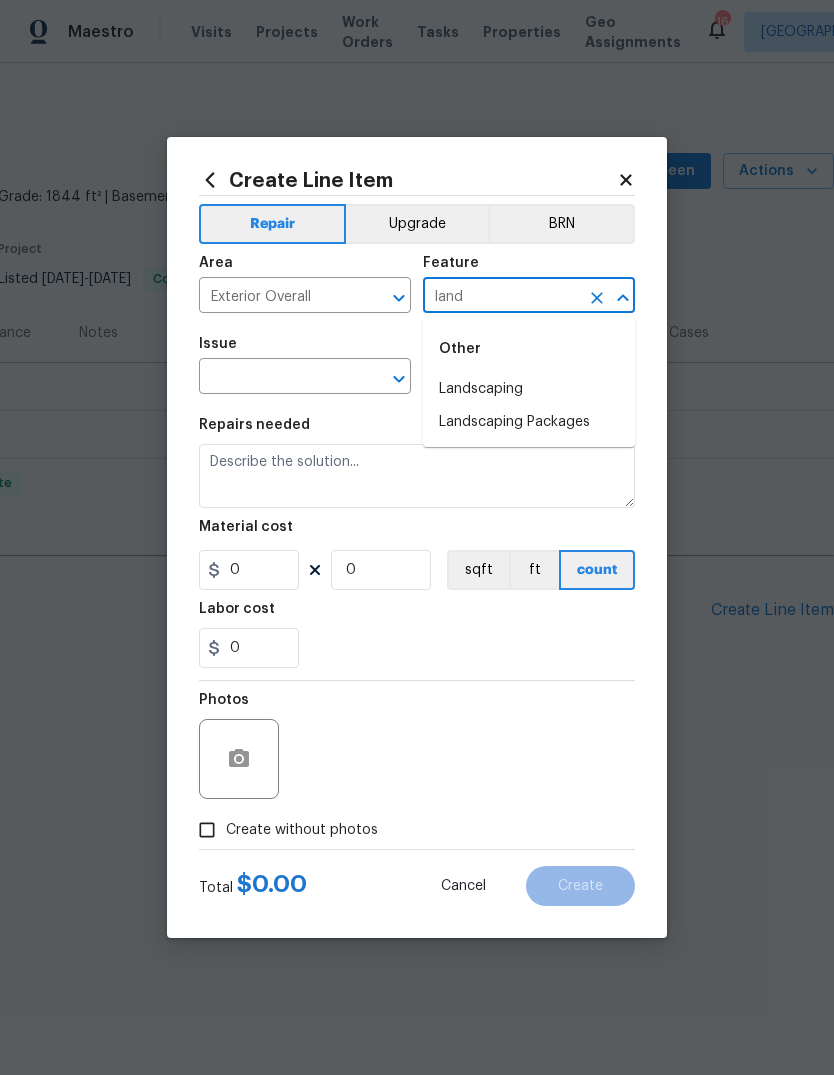 click on "Landscaping" at bounding box center [529, 389] 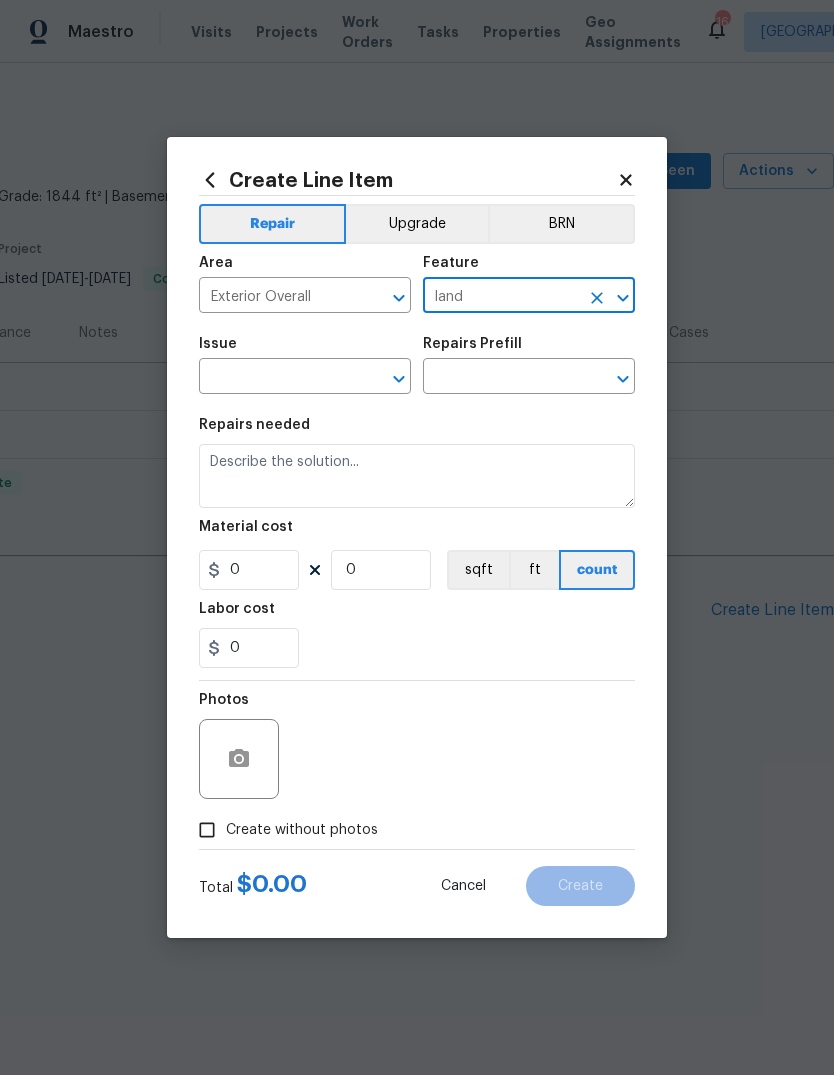 type on "Landscaping" 